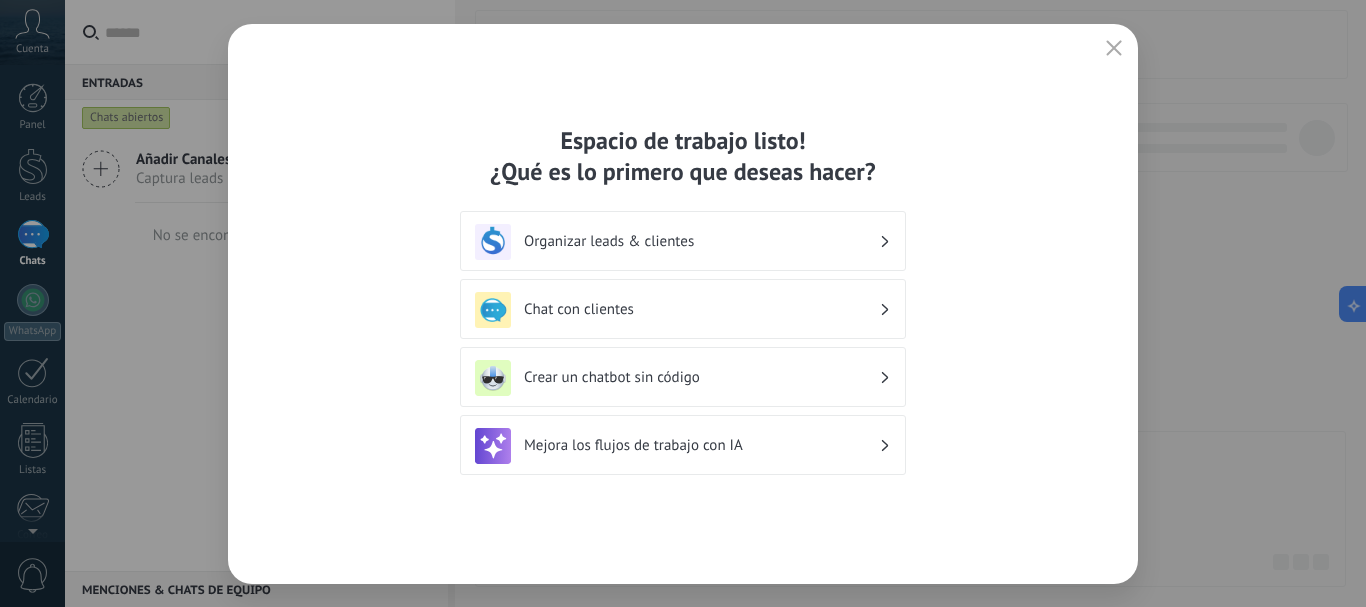 scroll, scrollTop: 0, scrollLeft: 0, axis: both 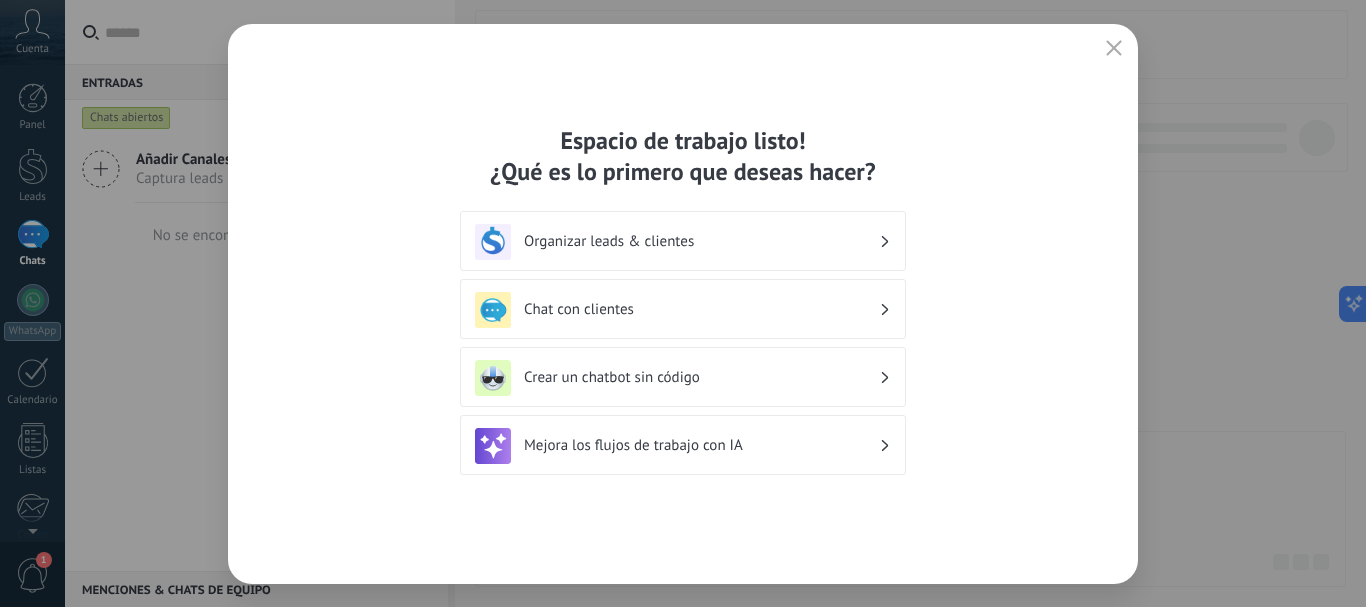 click 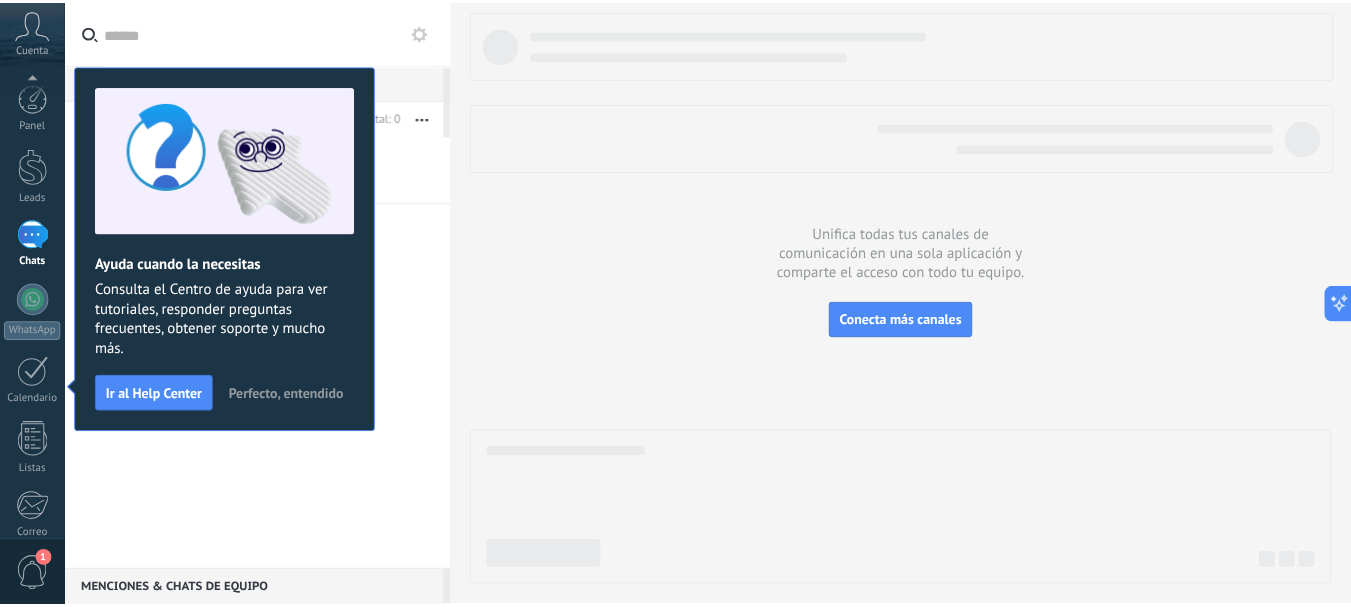 scroll, scrollTop: 225, scrollLeft: 0, axis: vertical 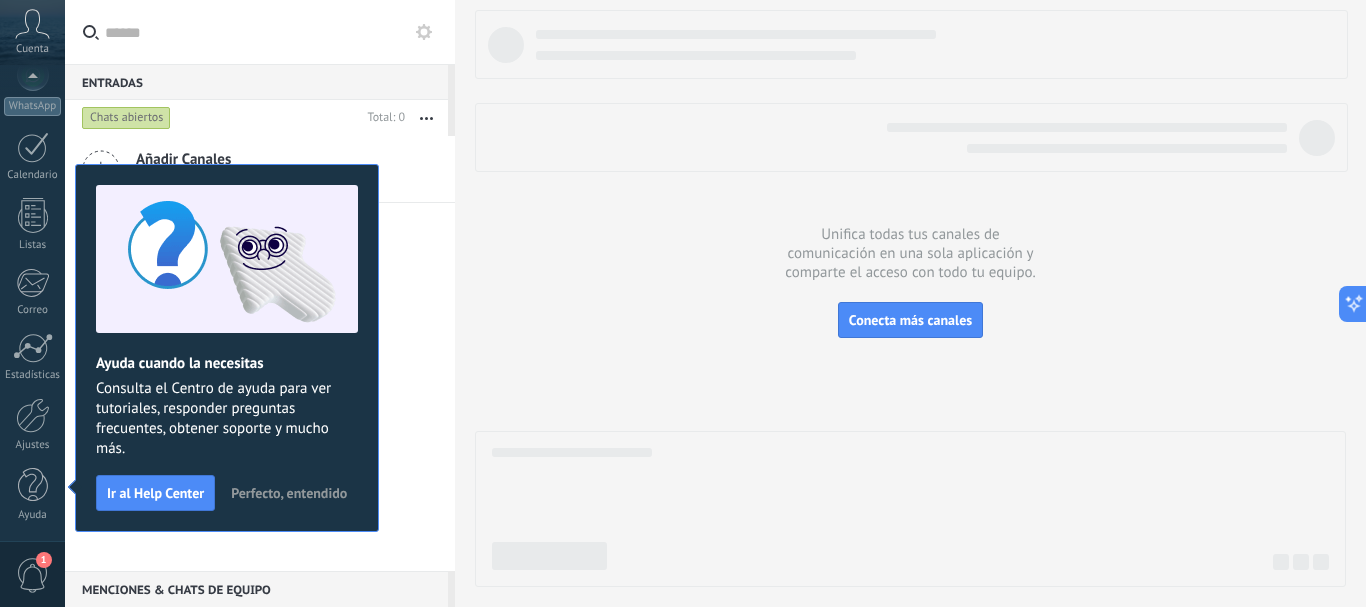 click on "Perfecto, entendido" at bounding box center (289, 493) 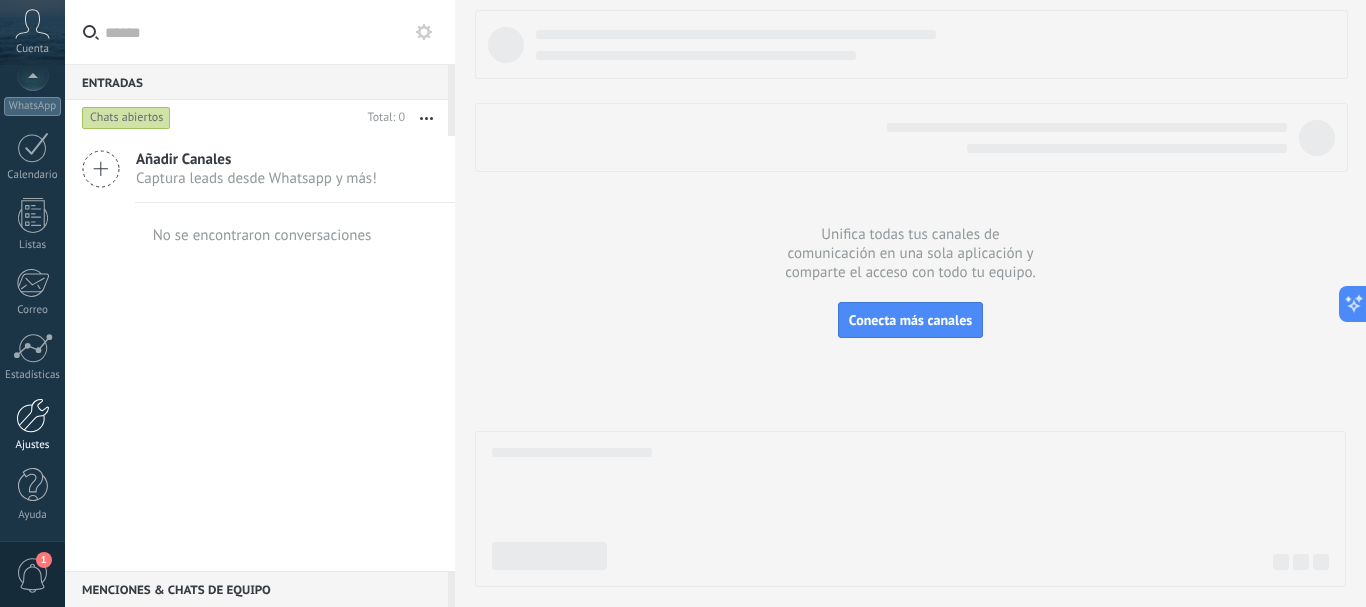 click at bounding box center (33, 415) 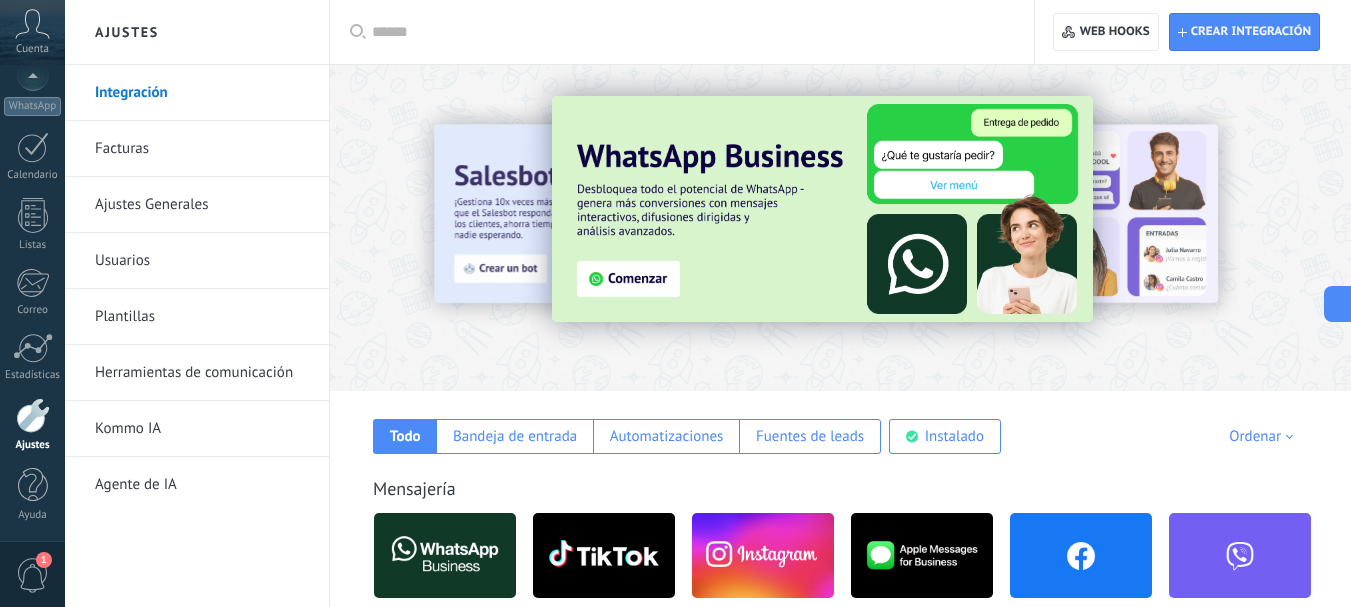 click on "Ajustes Generales" at bounding box center (202, 205) 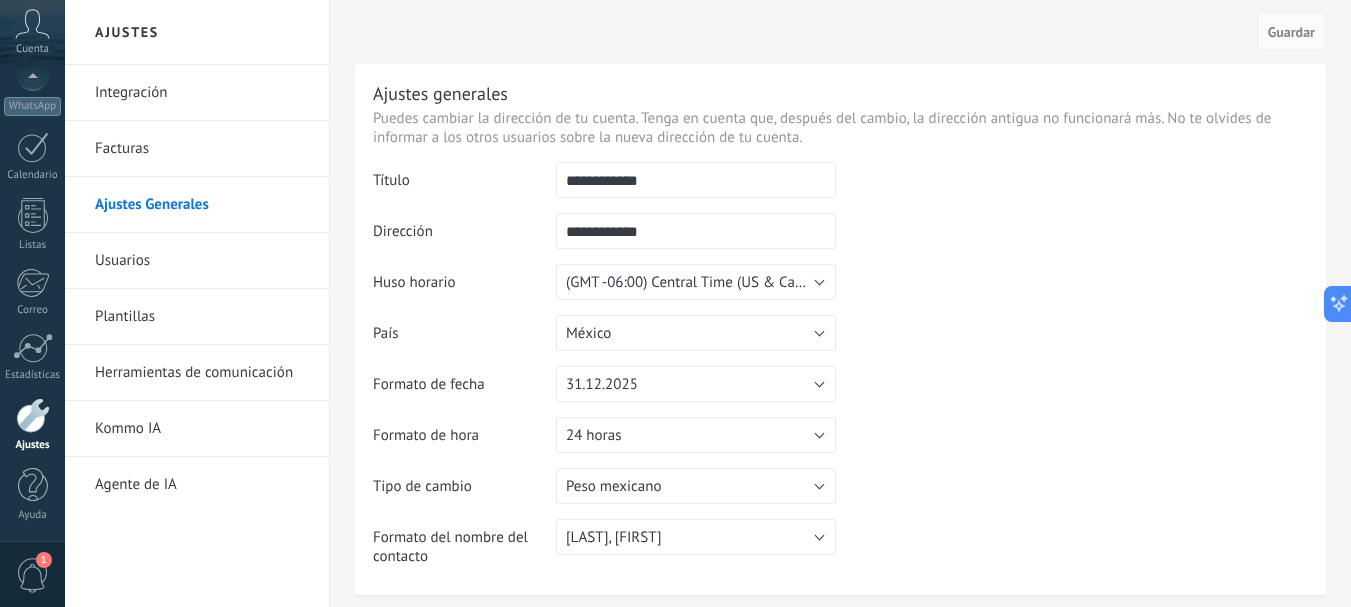 drag, startPoint x: 676, startPoint y: 186, endPoint x: 538, endPoint y: 172, distance: 138.70833 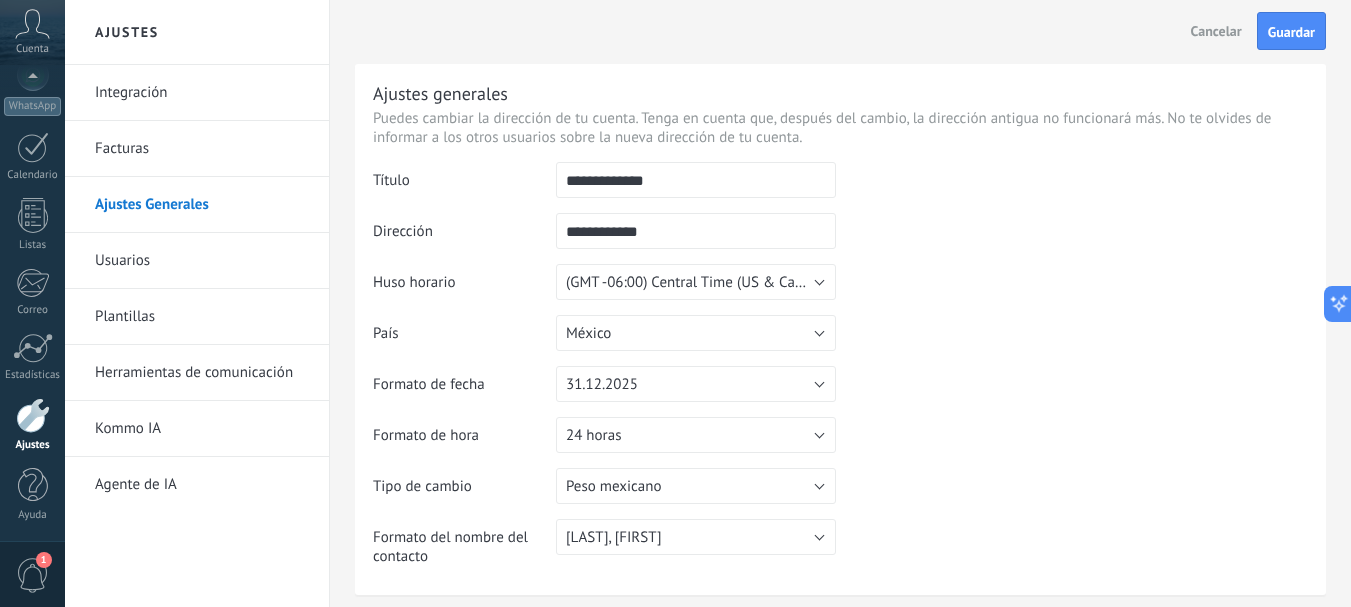 type on "**********" 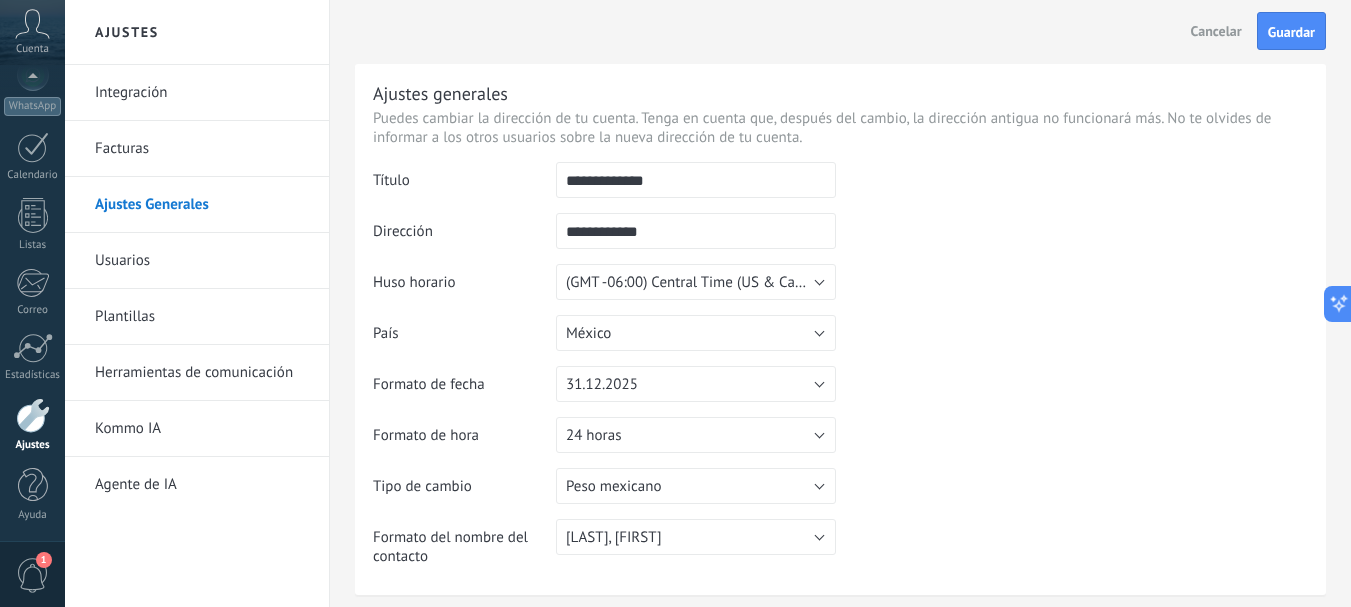 drag, startPoint x: 670, startPoint y: 236, endPoint x: 533, endPoint y: 228, distance: 137.23338 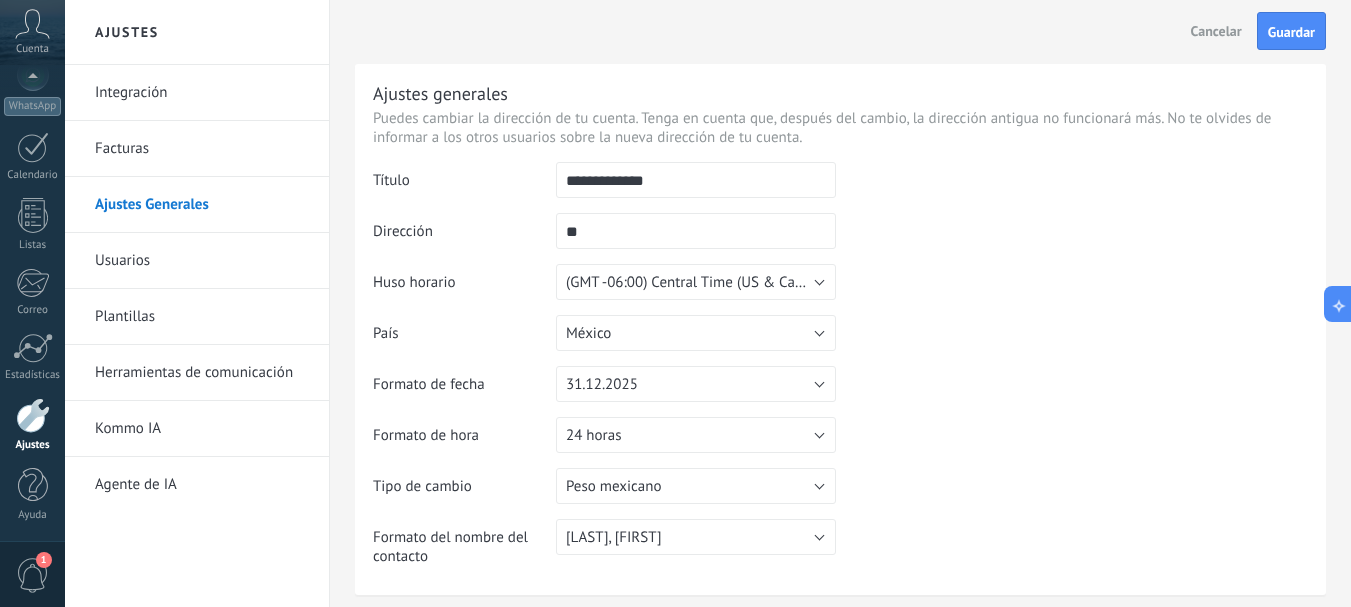 type on "*" 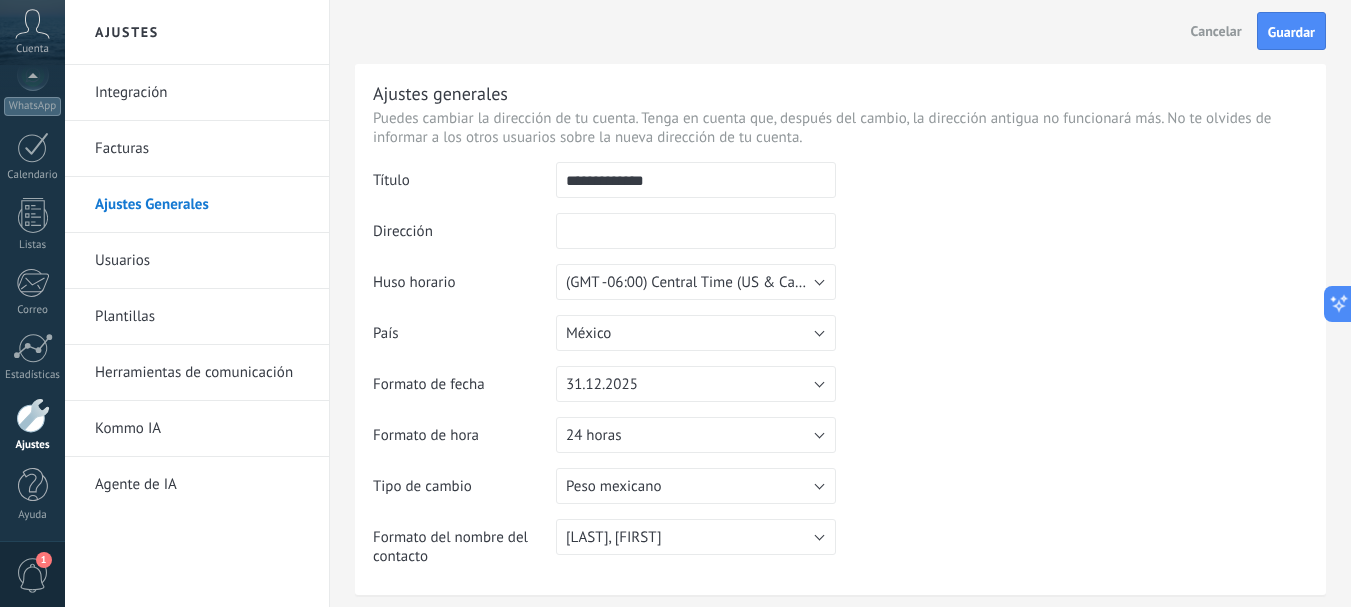 type on "*" 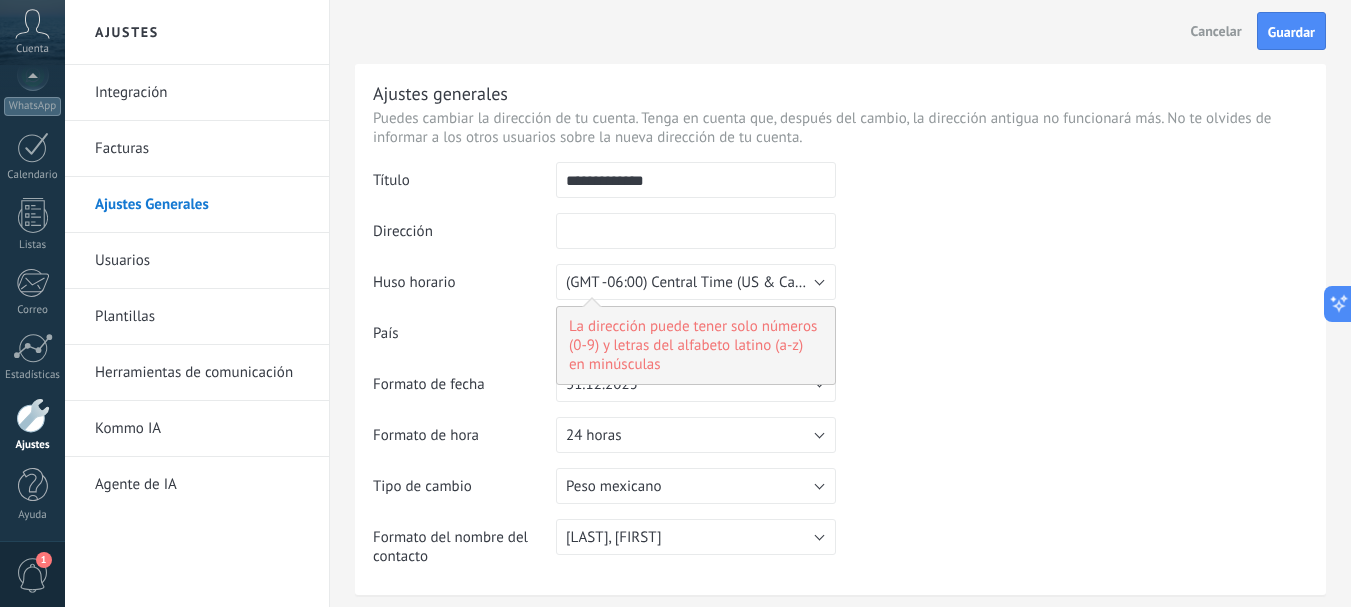 type on "*" 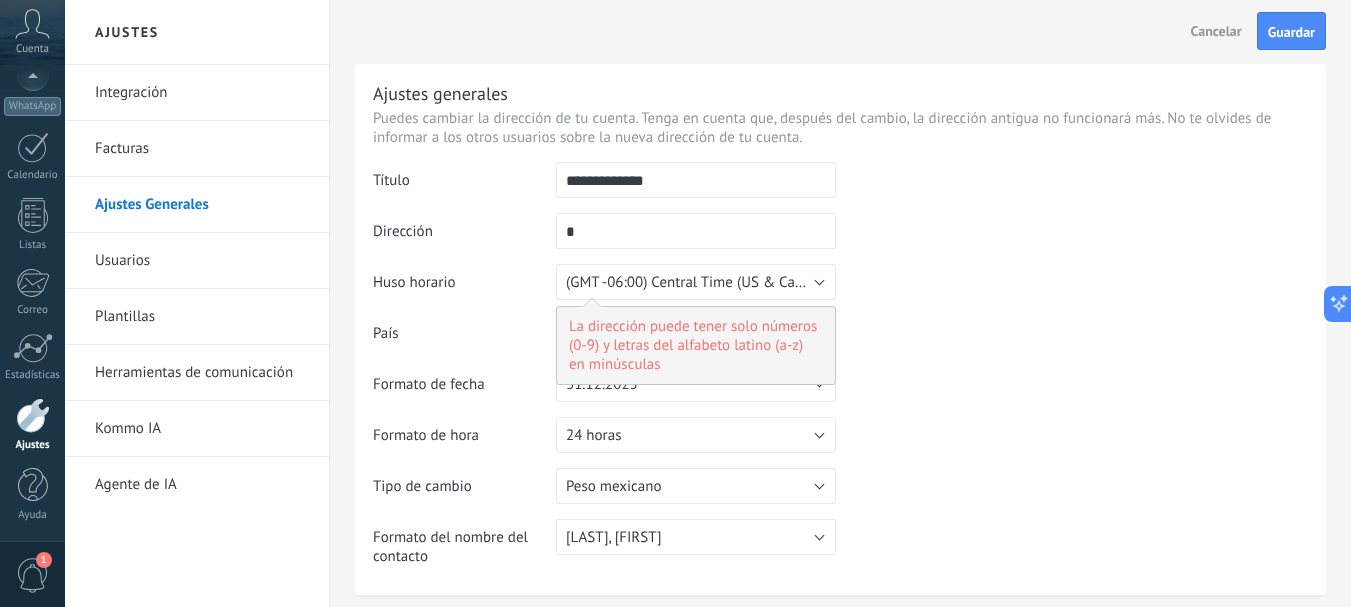 type on "**" 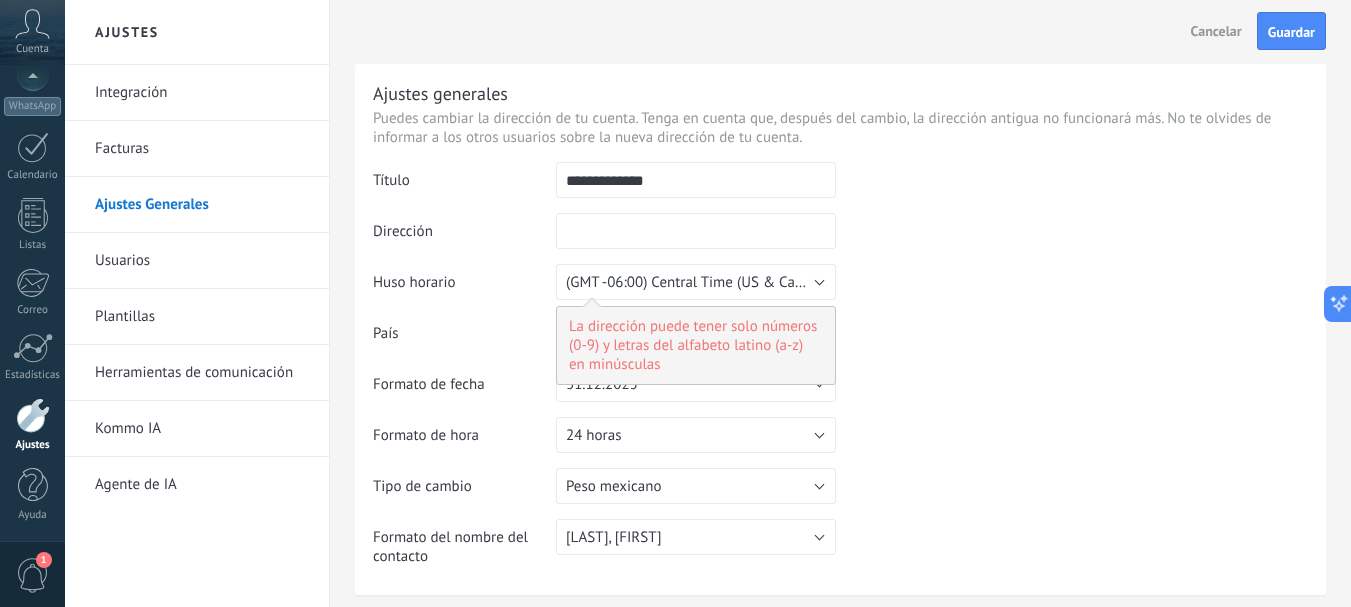 type on "*" 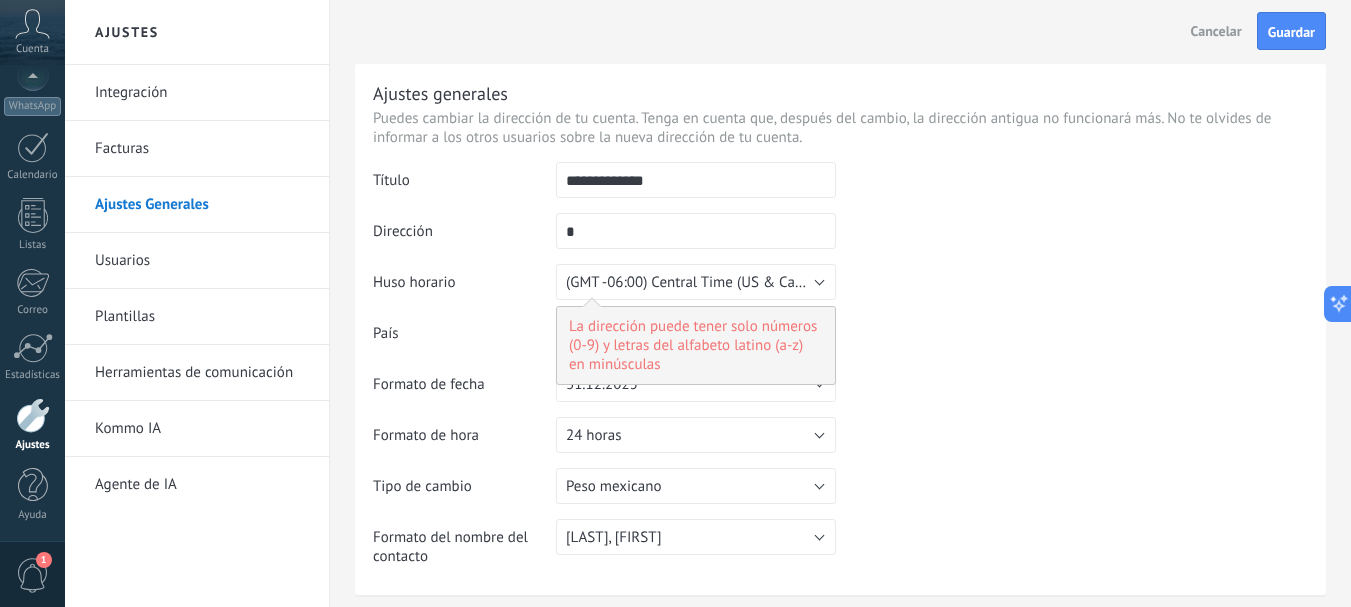 type on "**" 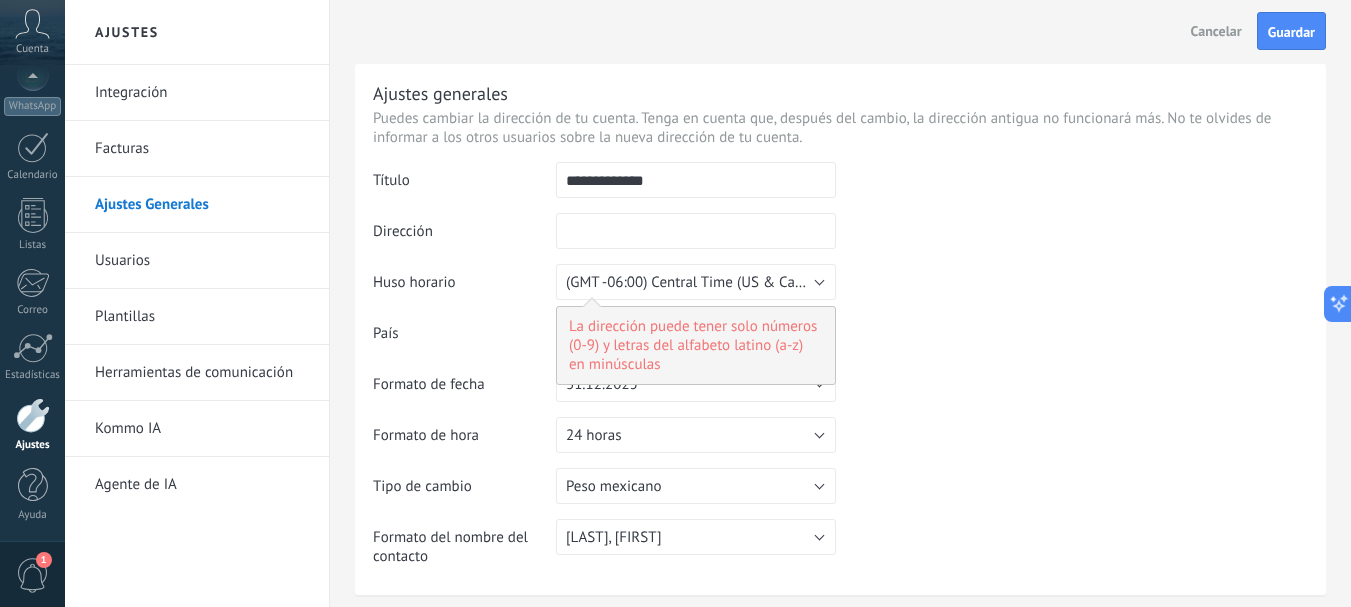 type on "*" 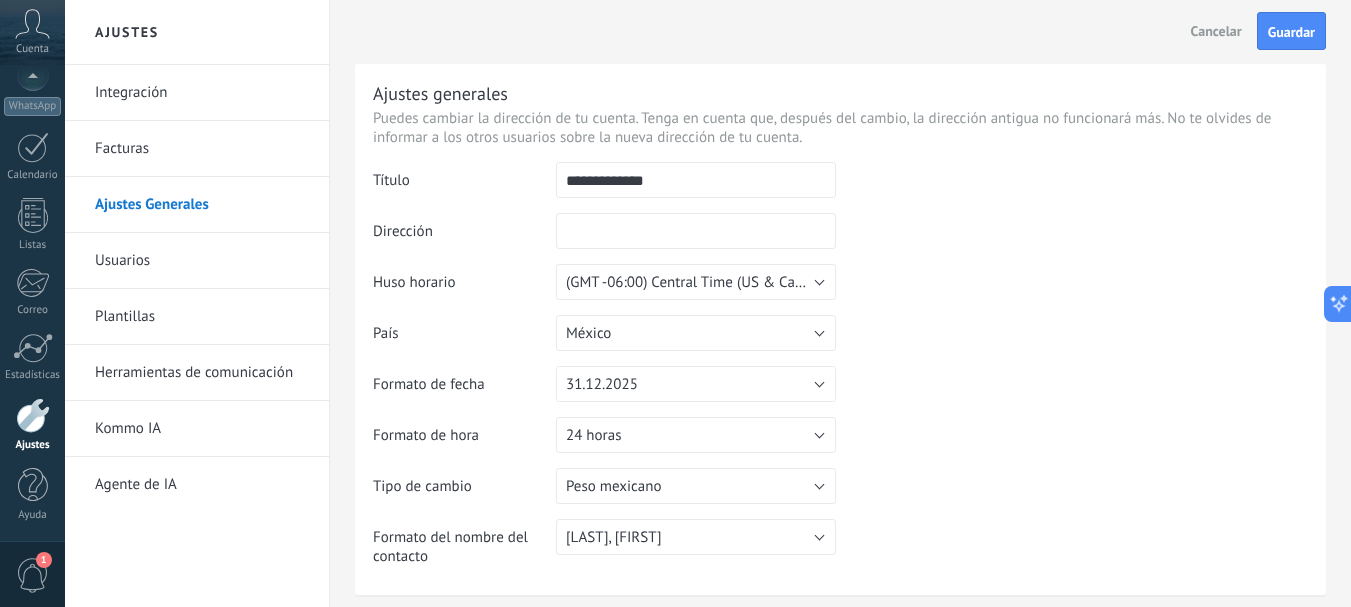 type on "*" 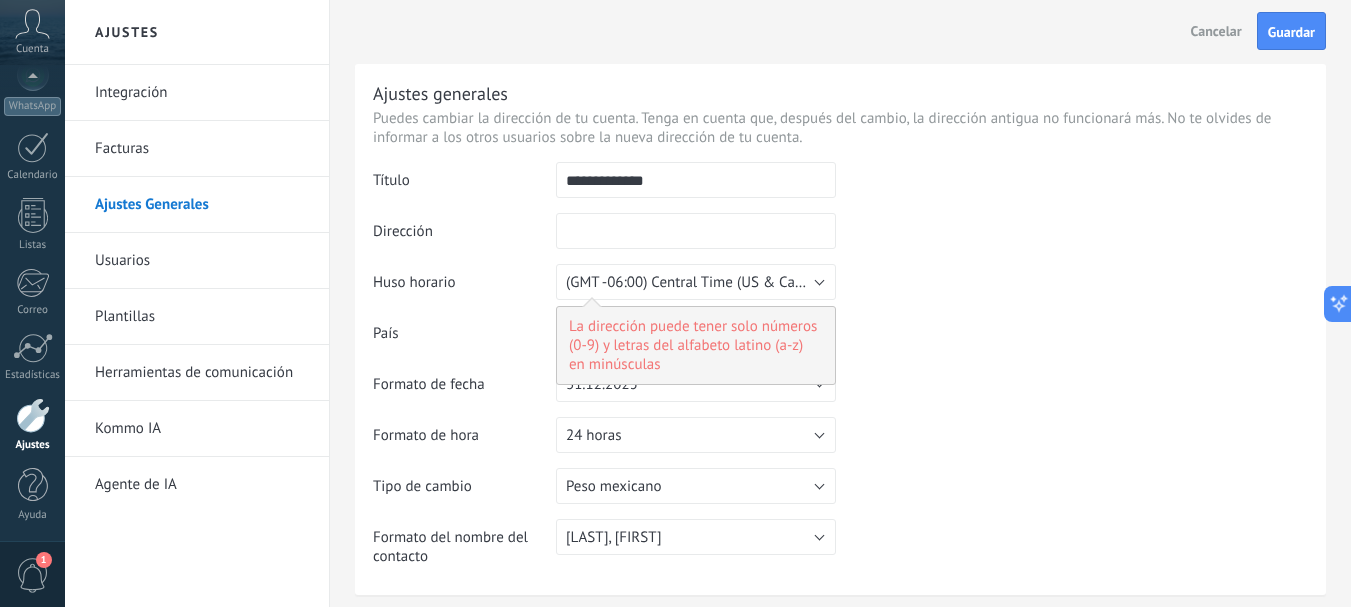 type on "*" 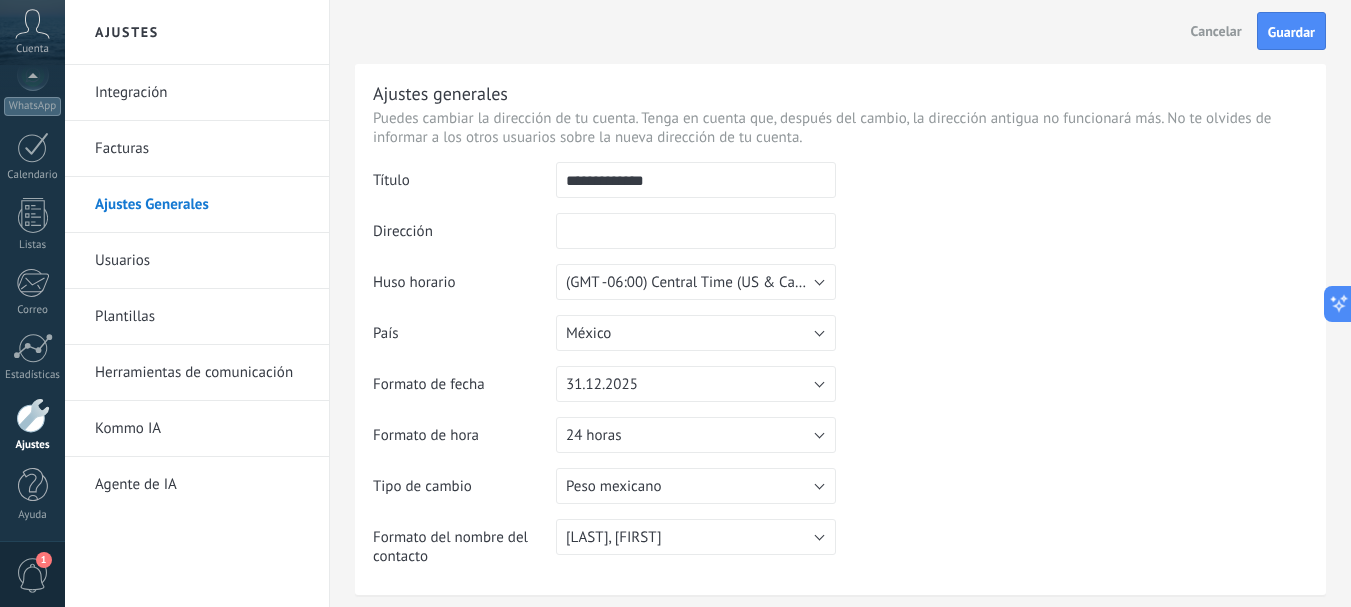 click on "**********" at bounding box center [696, 180] 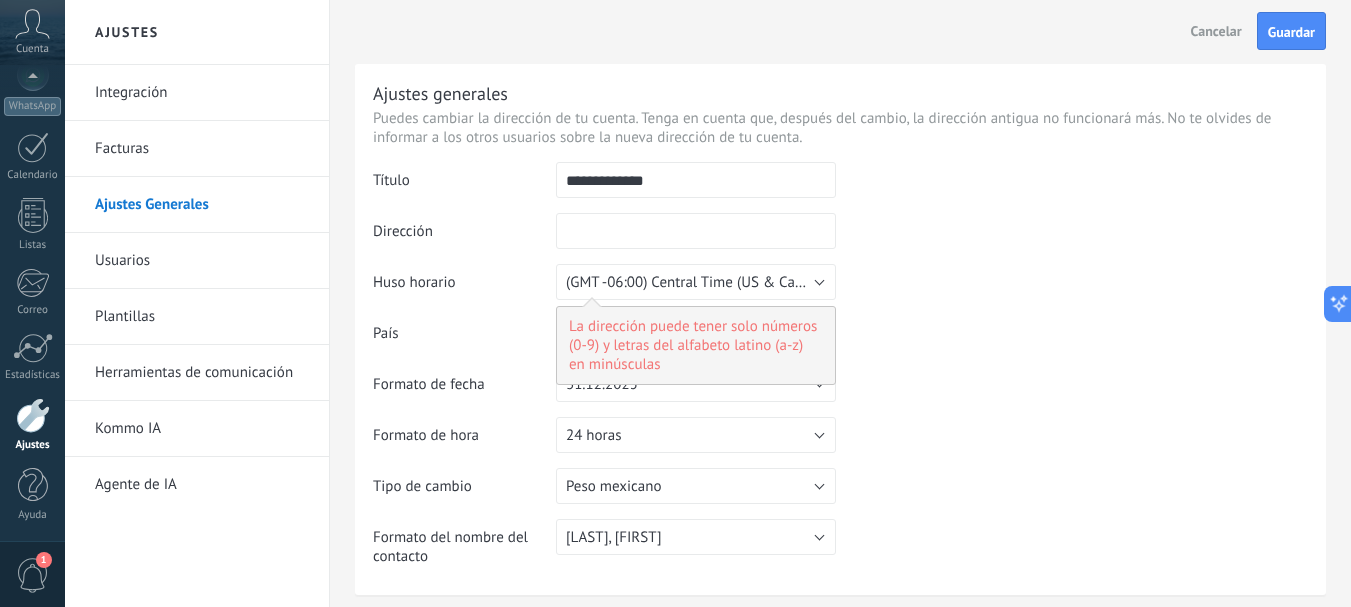 type on "*" 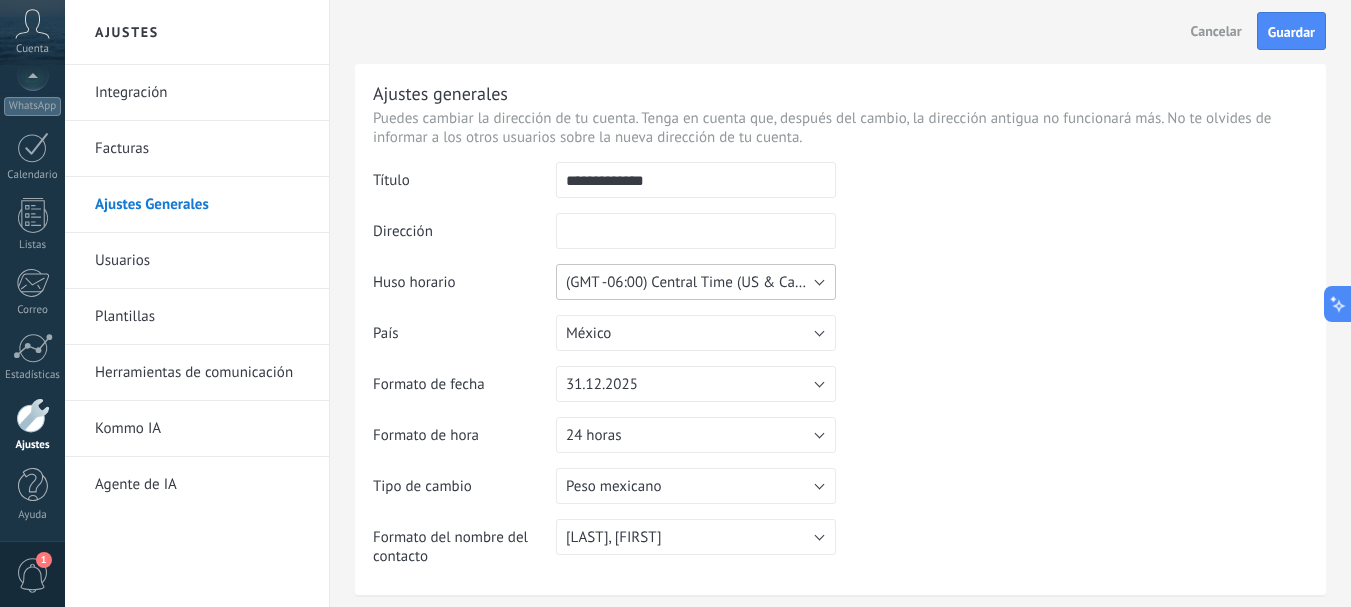 click on "(GMT -06:00) Central Time (US & Canada)" at bounding box center (698, 282) 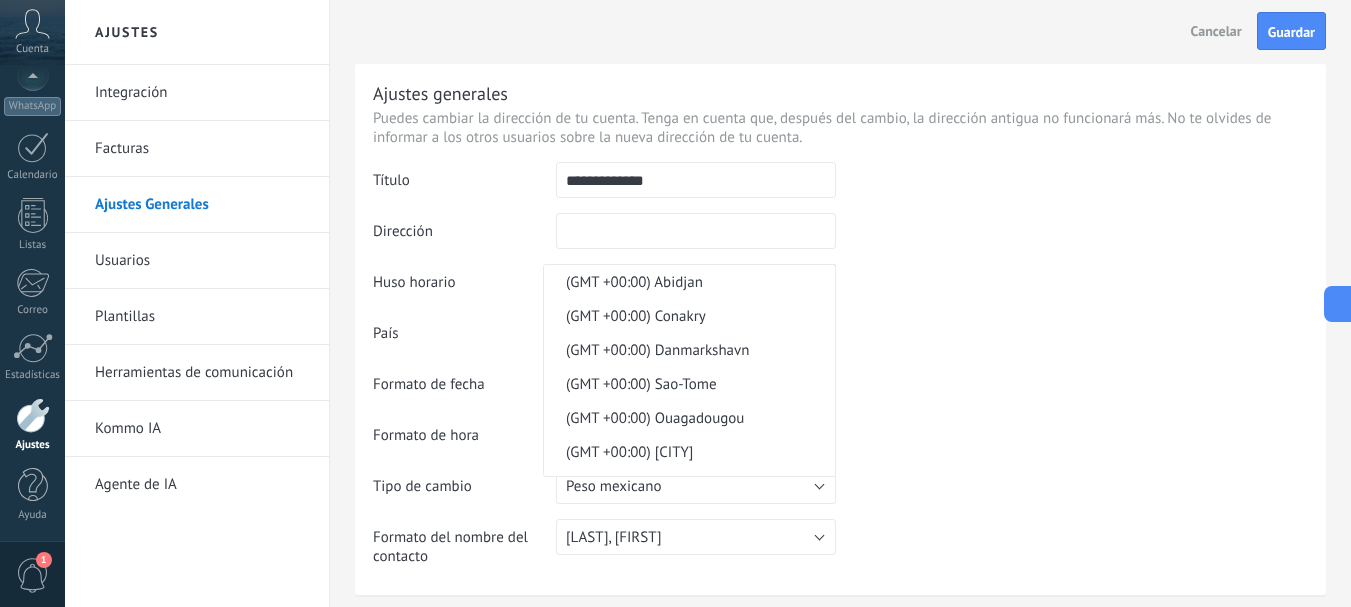 scroll, scrollTop: 12800, scrollLeft: 0, axis: vertical 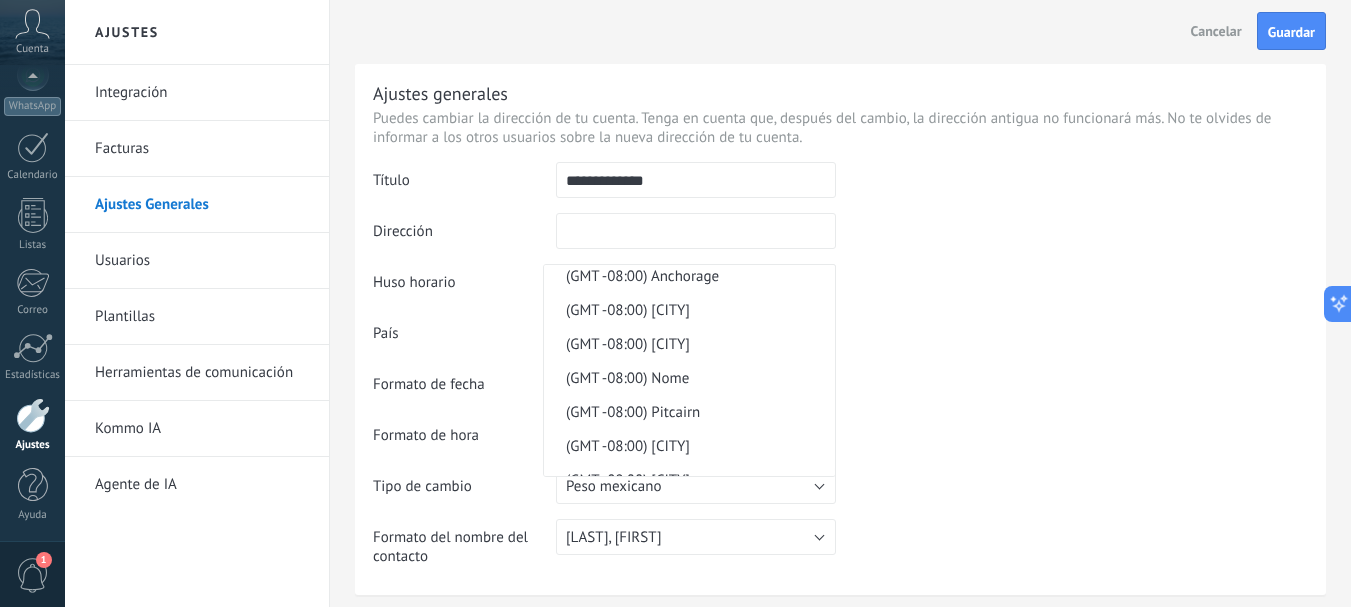 click on "**********" at bounding box center (840, 371) 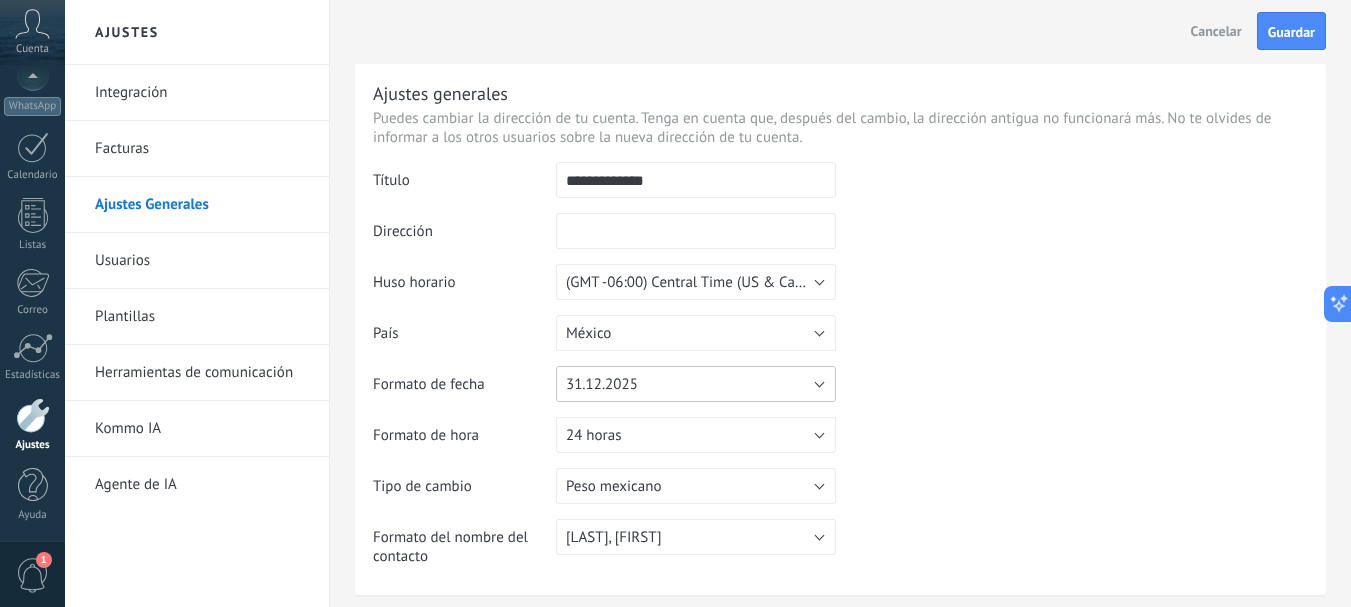 click on "31.12.2025" at bounding box center [696, 384] 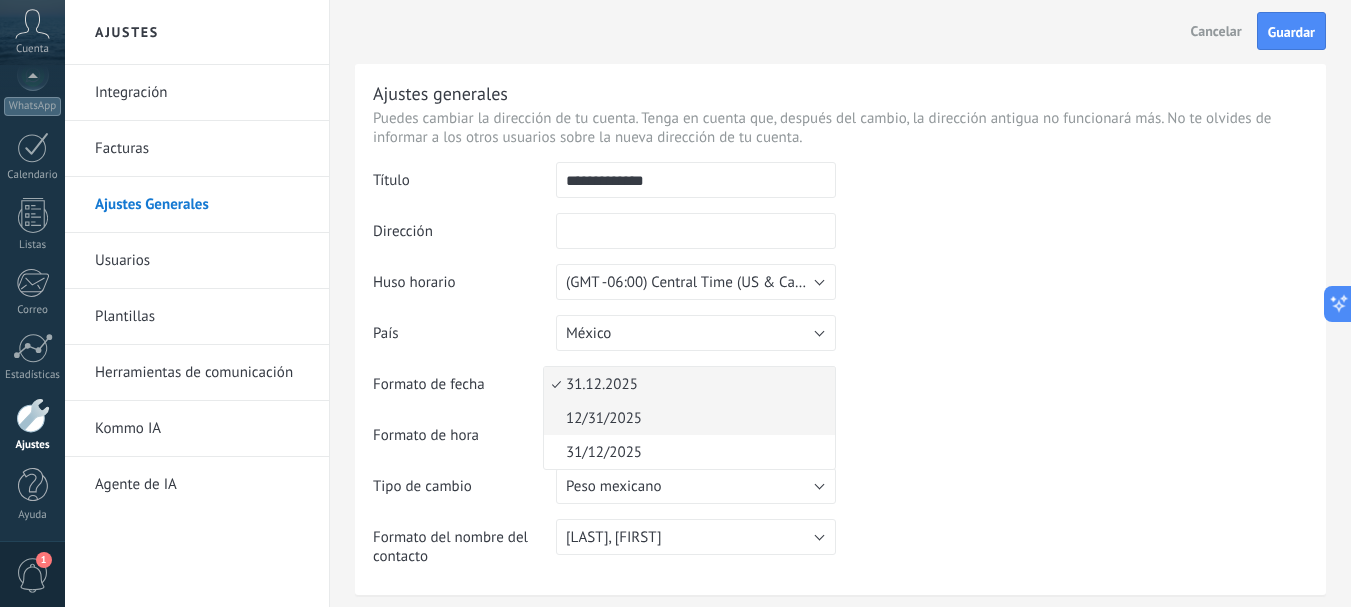 click on "12/31/2025" at bounding box center (686, 418) 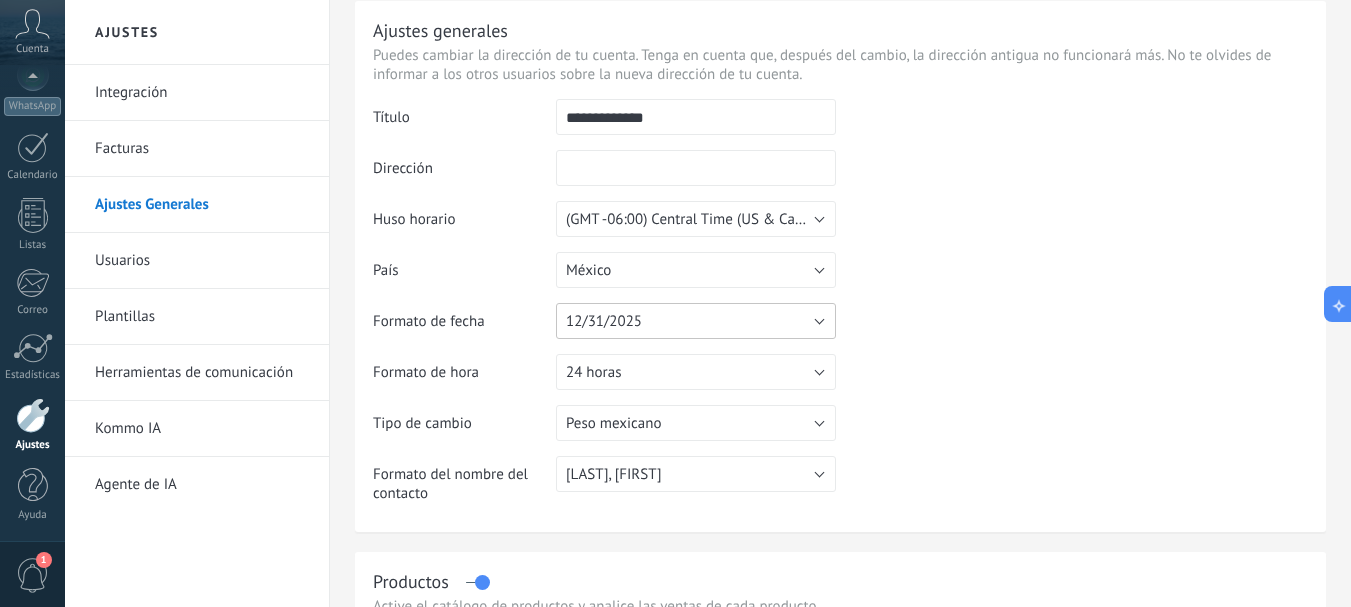 scroll, scrollTop: 114, scrollLeft: 0, axis: vertical 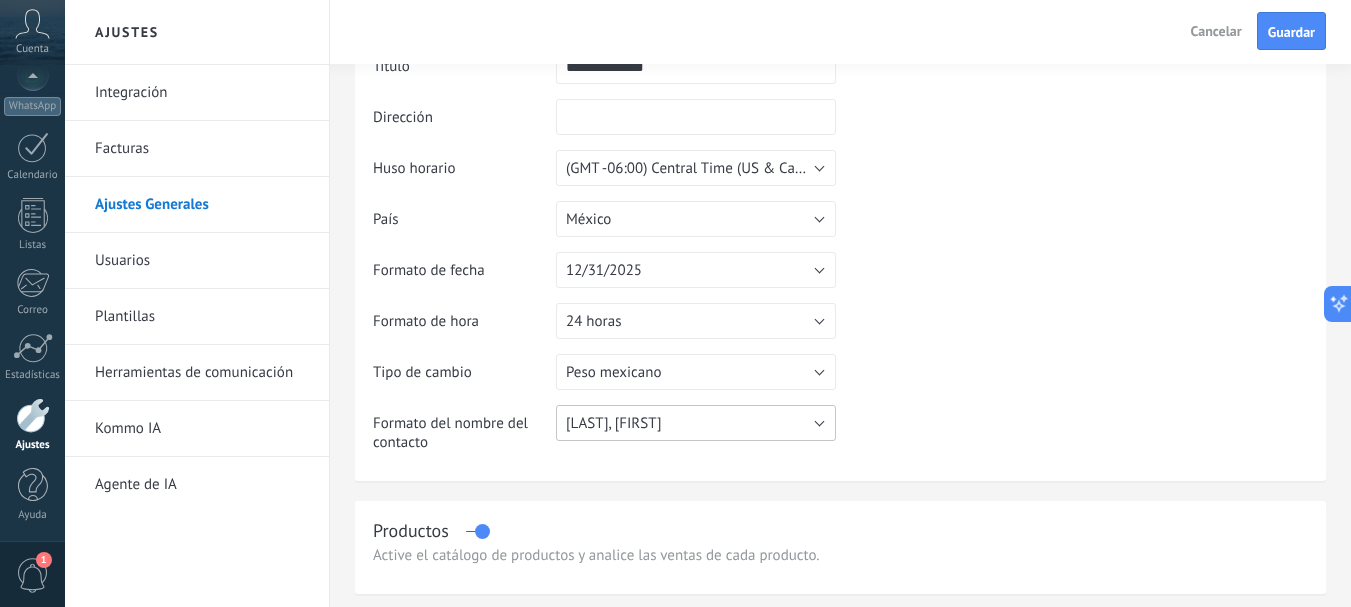 click on "[LAST], [FIRST]" at bounding box center (696, 423) 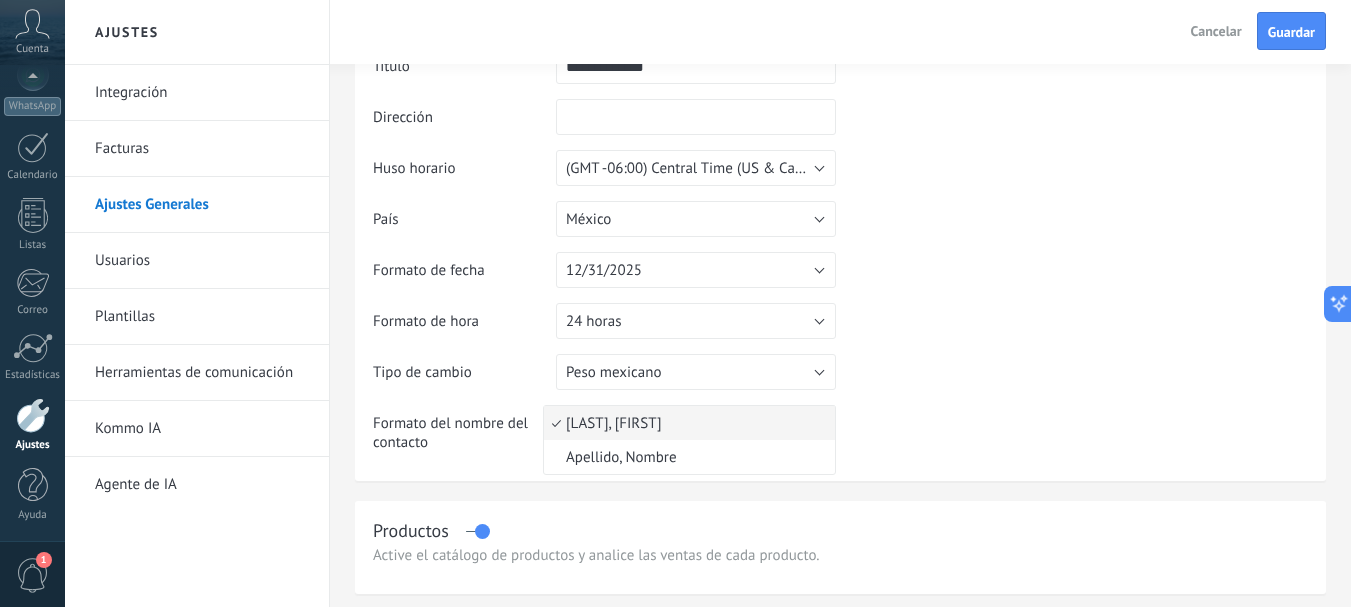 click on "[LAST], [FIRST]" at bounding box center [686, 423] 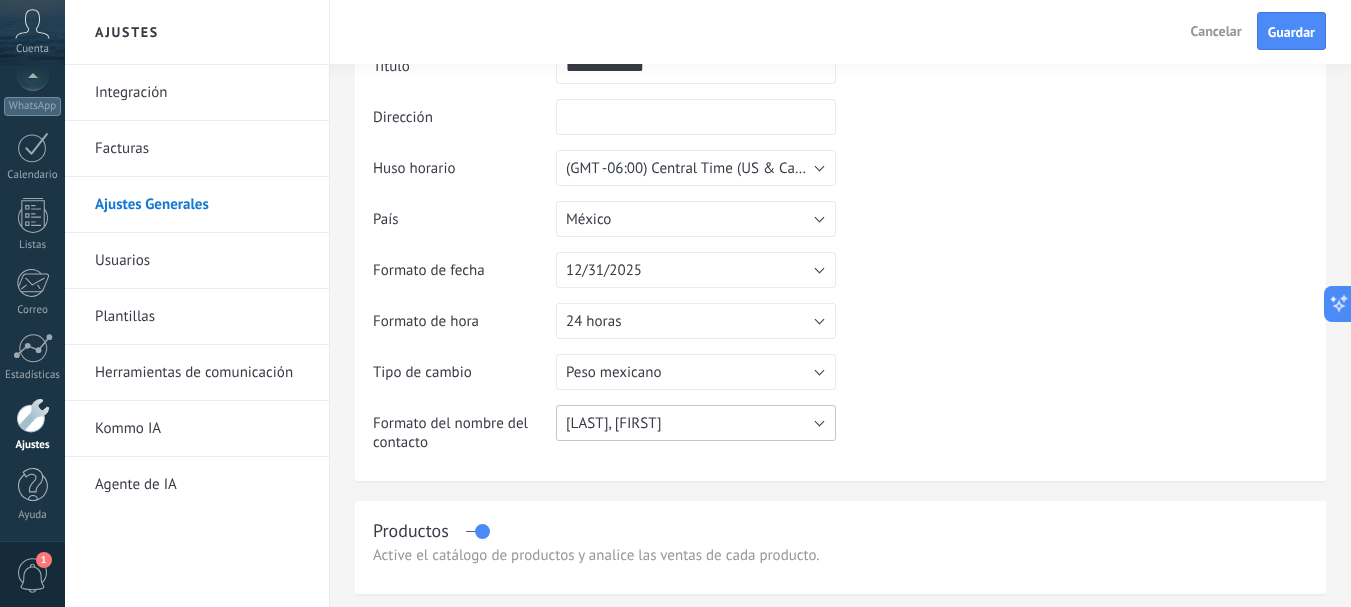 scroll, scrollTop: 0, scrollLeft: 0, axis: both 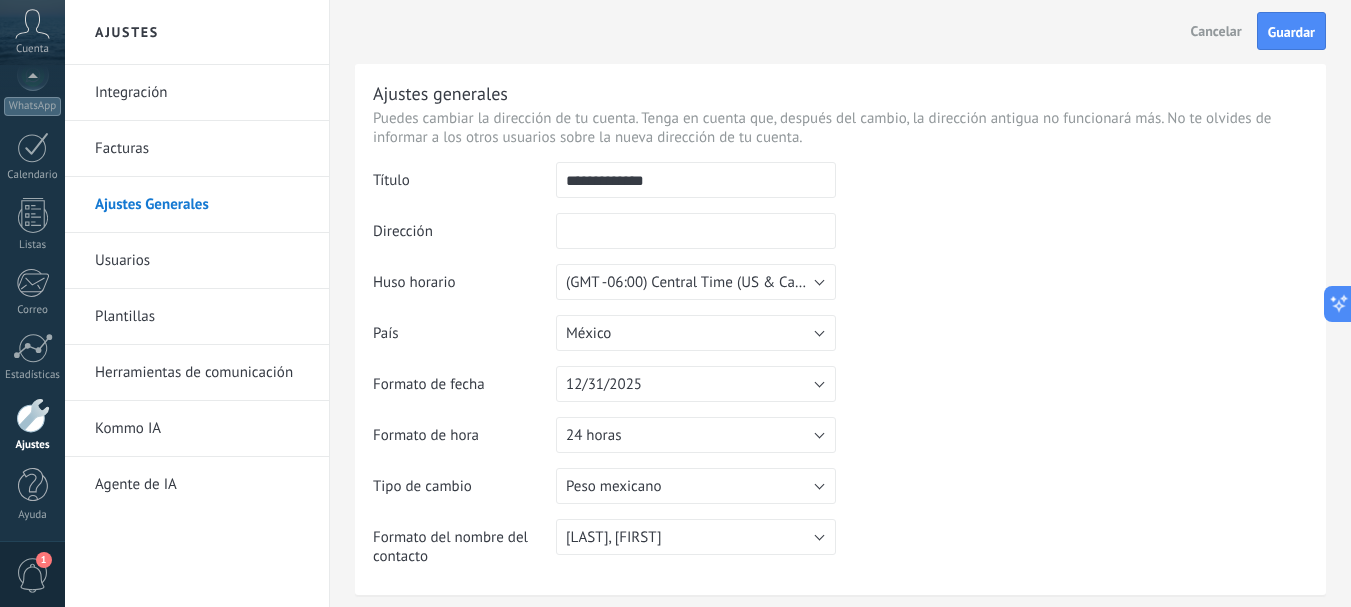 click at bounding box center [696, 231] 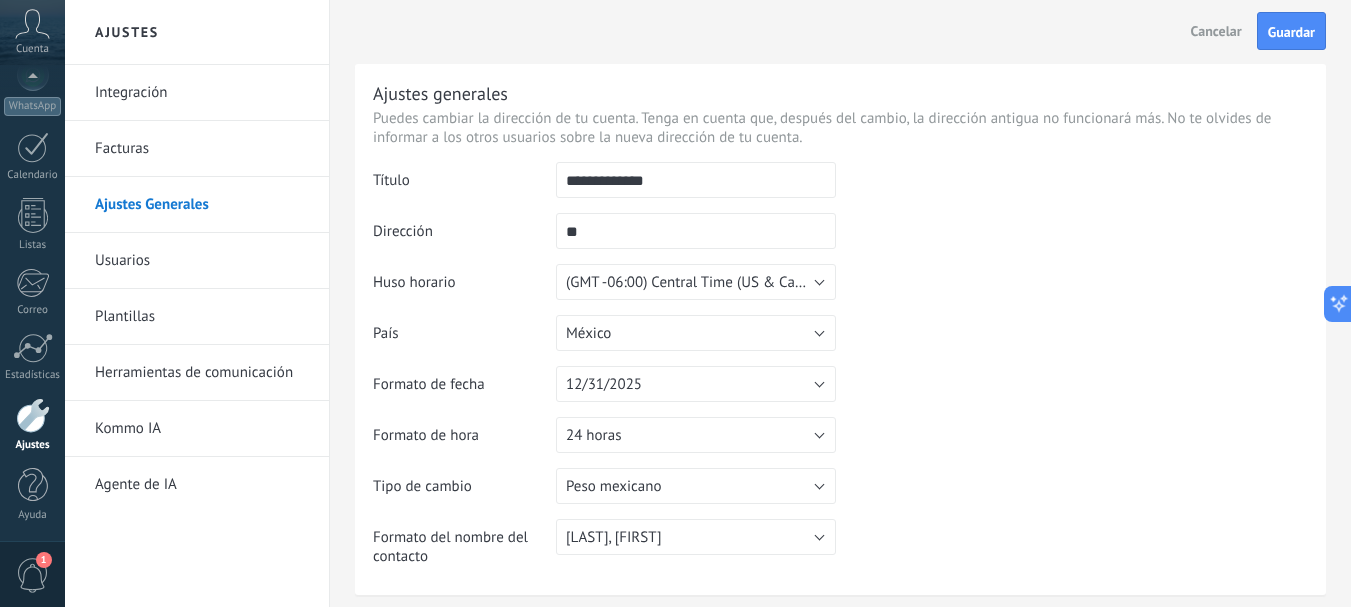 type on "*" 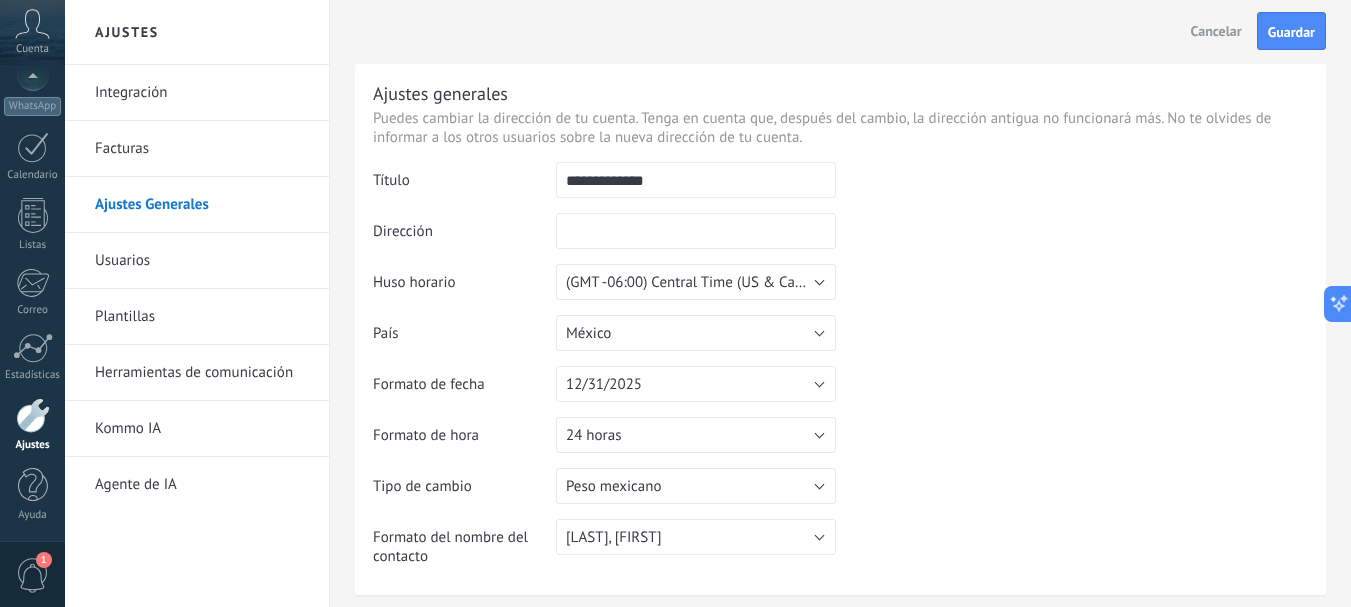 type on "*" 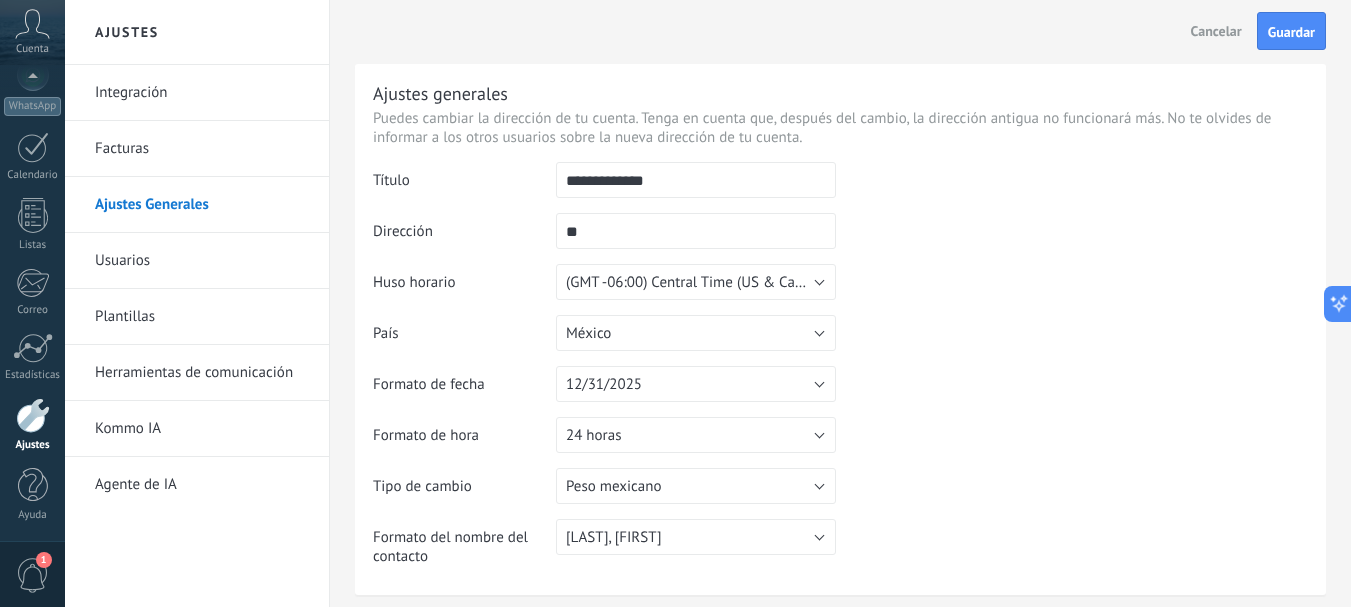 type on "*" 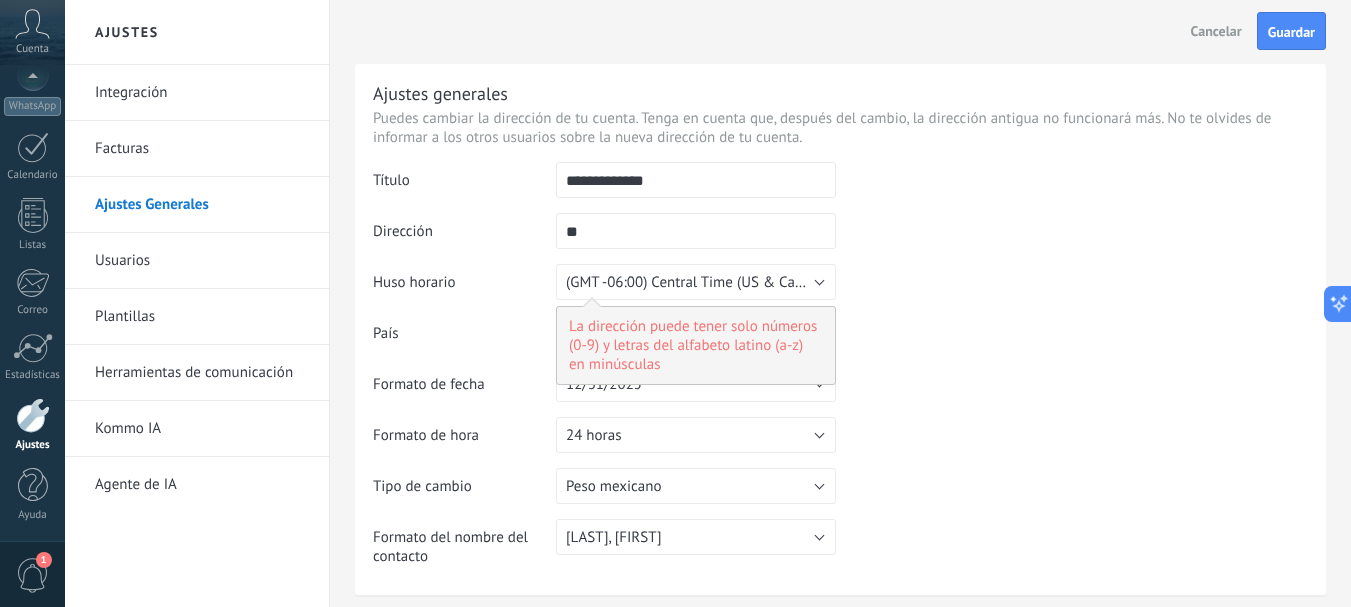 type on "*" 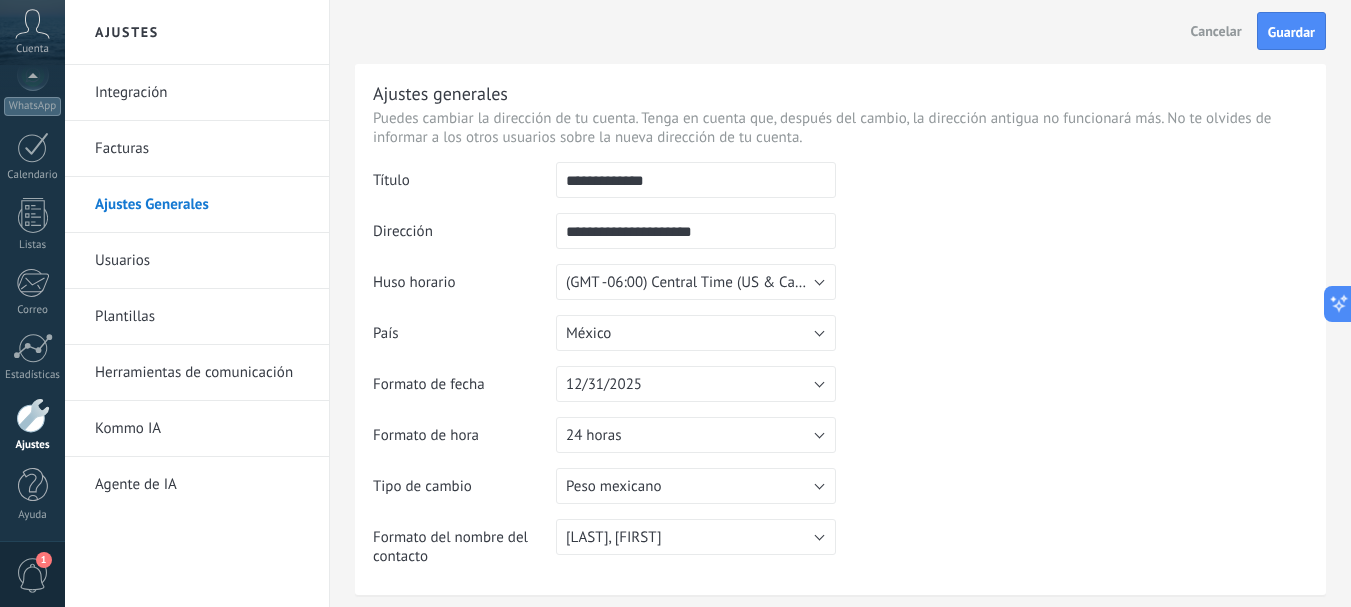 type on "**********" 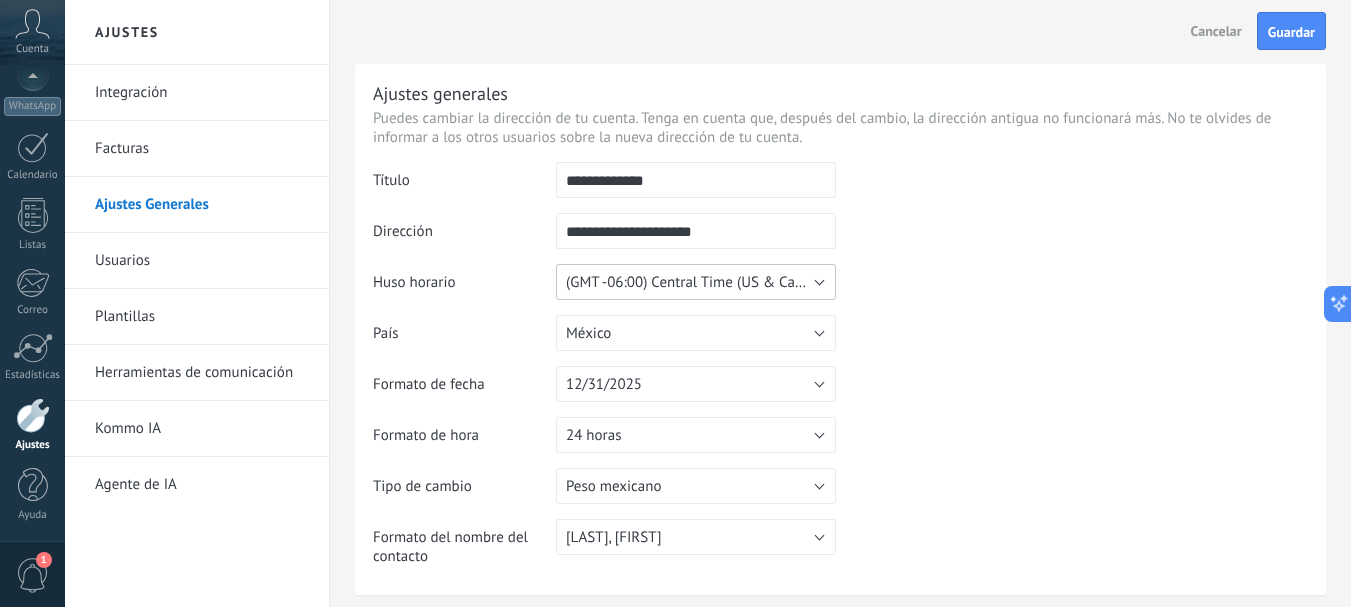 click on "(GMT -06:00) Central Time (US & Canada)" at bounding box center (696, 282) 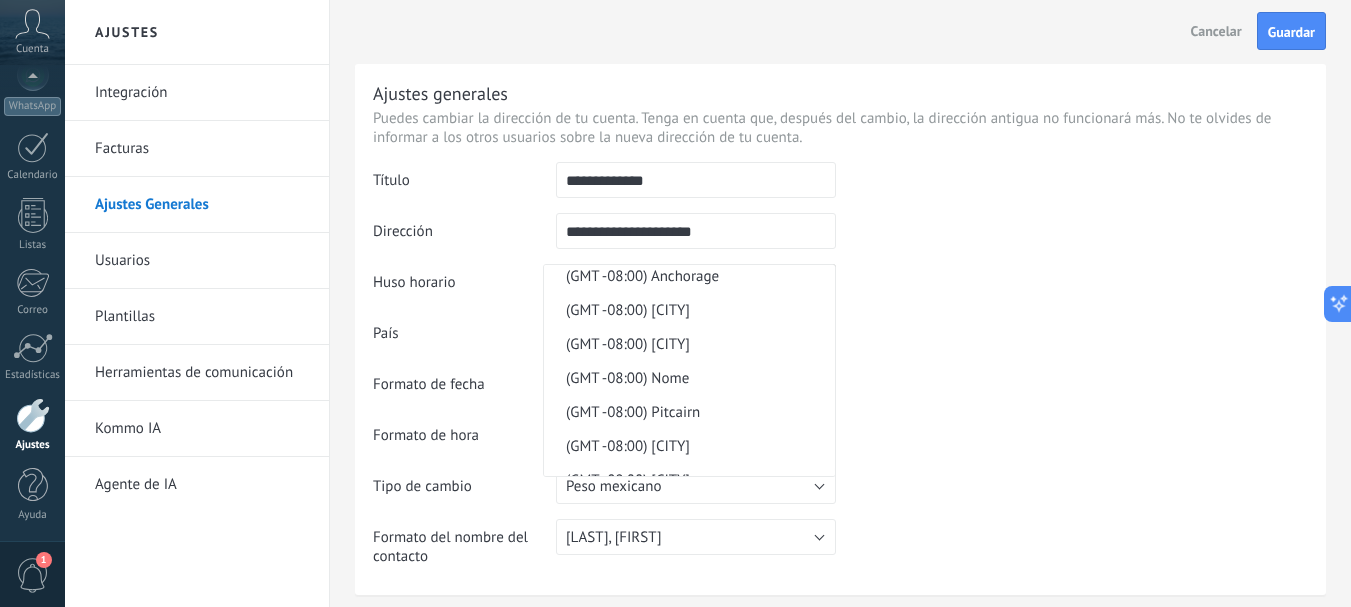 scroll, scrollTop: 12800, scrollLeft: 0, axis: vertical 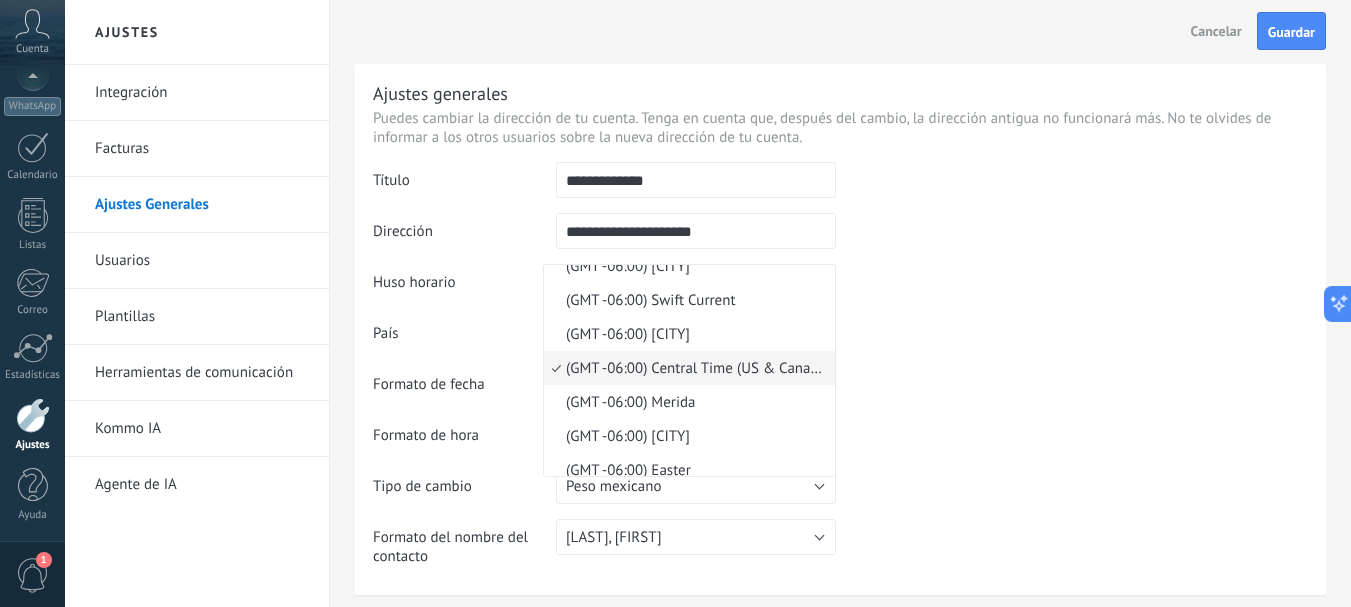 click on "(GMT -06:00) Central Time (US & Canada)" at bounding box center [686, 368] 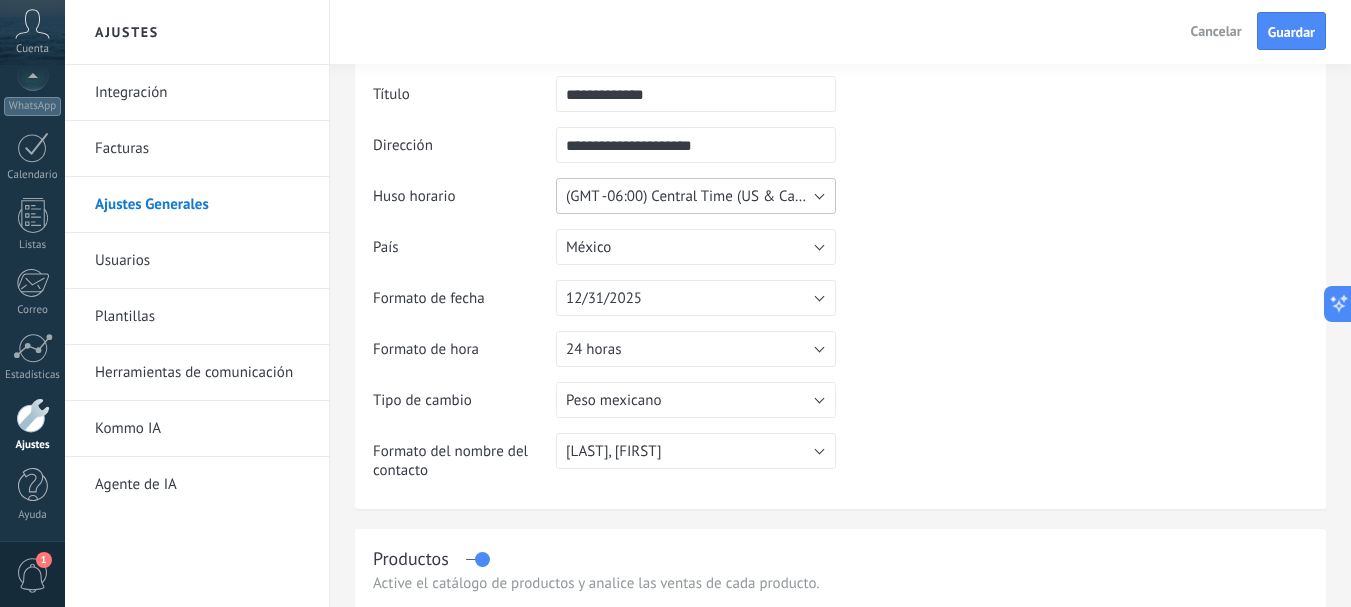 scroll, scrollTop: 90, scrollLeft: 0, axis: vertical 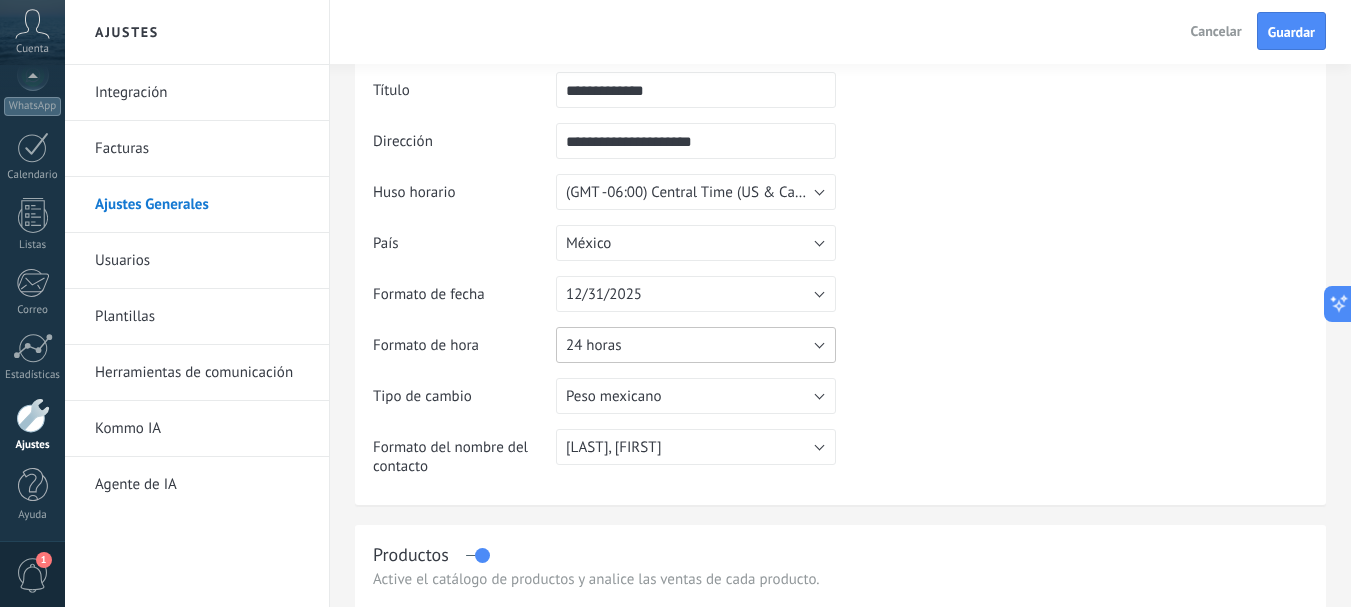 click on "24 horas" at bounding box center [696, 345] 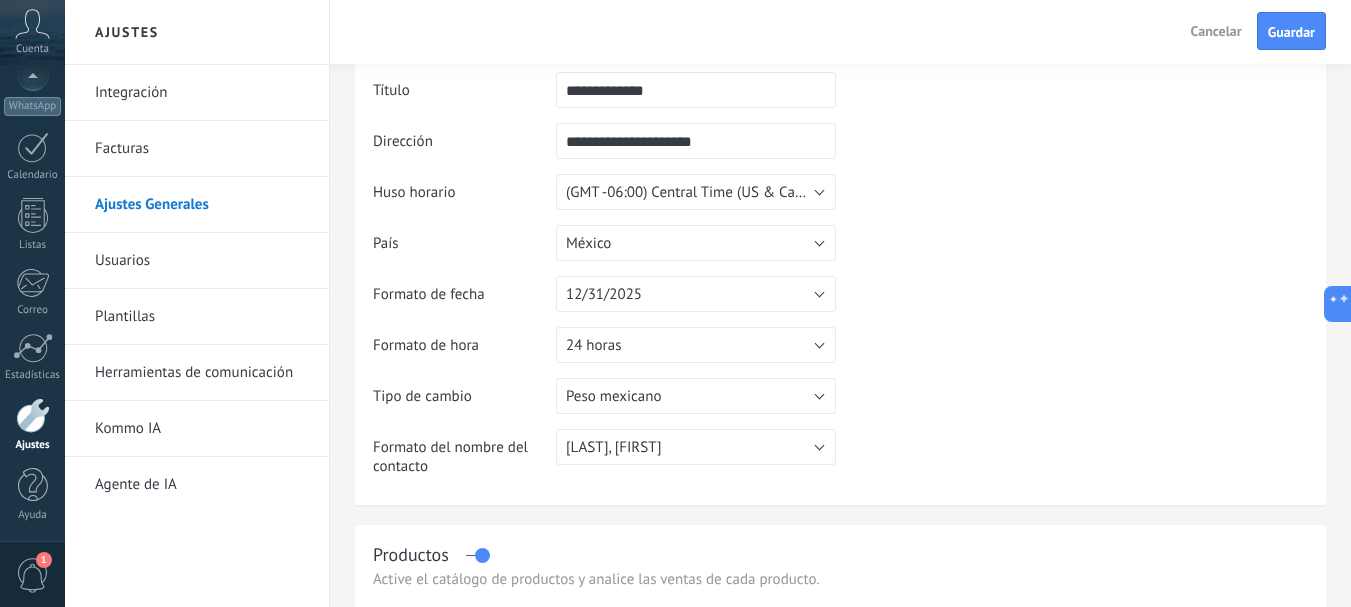 click on "**********" at bounding box center (840, 281) 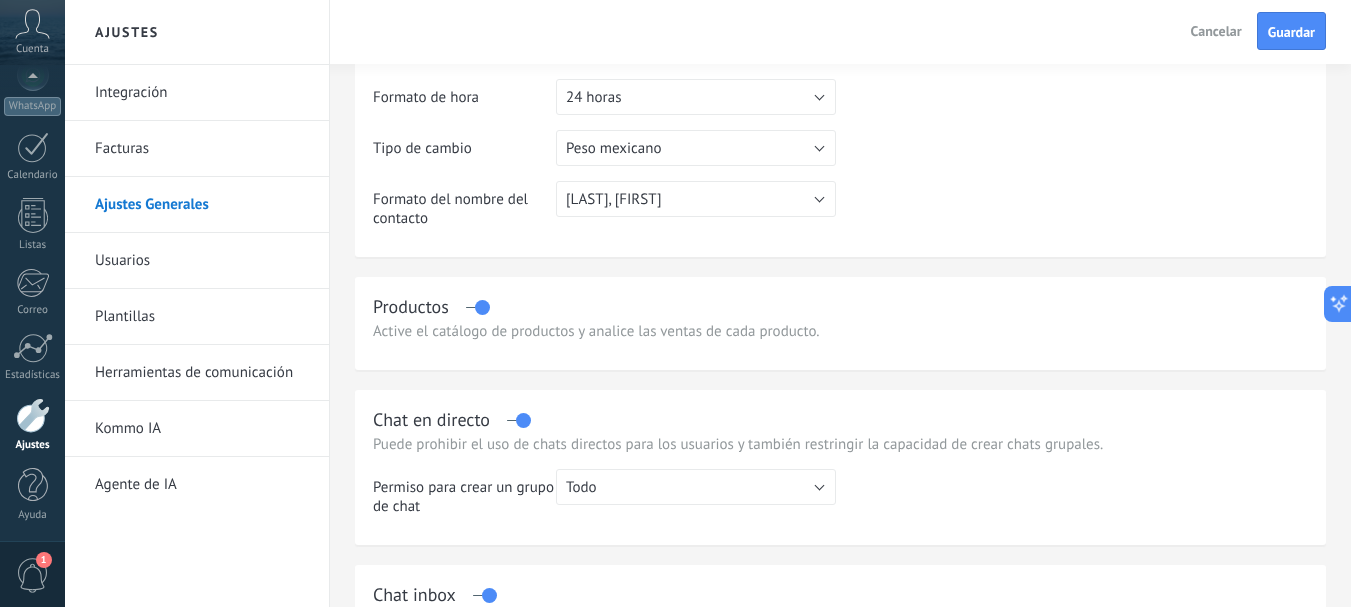 scroll, scrollTop: 0, scrollLeft: 0, axis: both 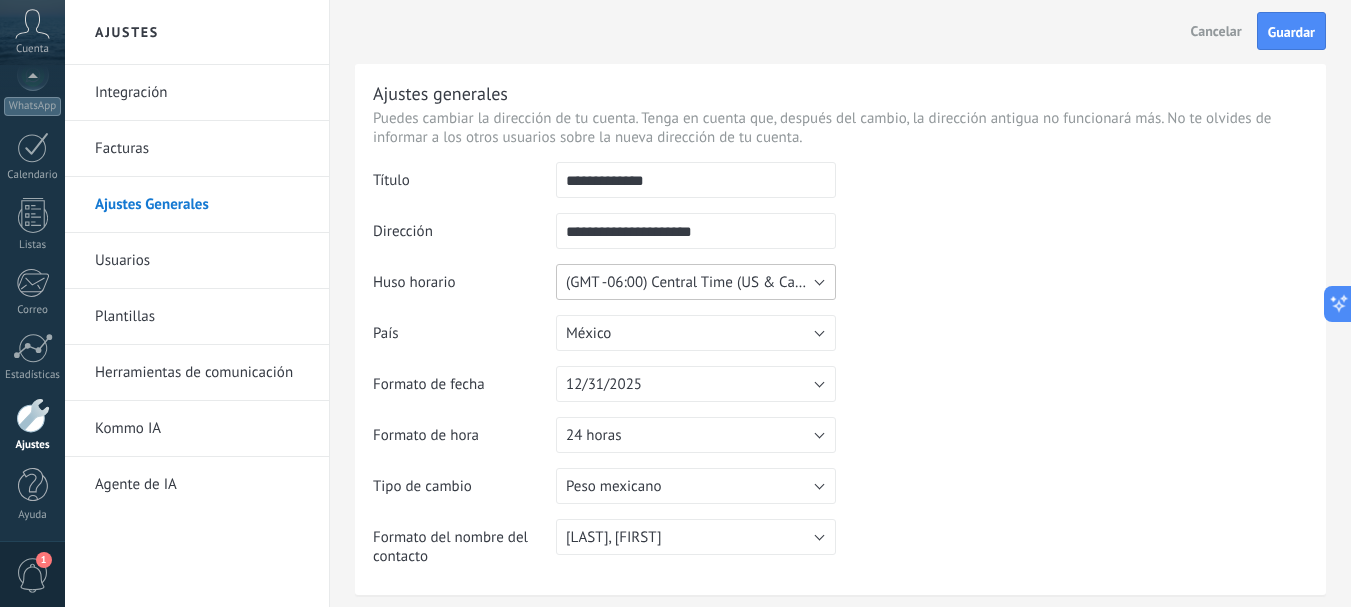click on "(GMT -06:00) Central Time (US & Canada)" at bounding box center [696, 282] 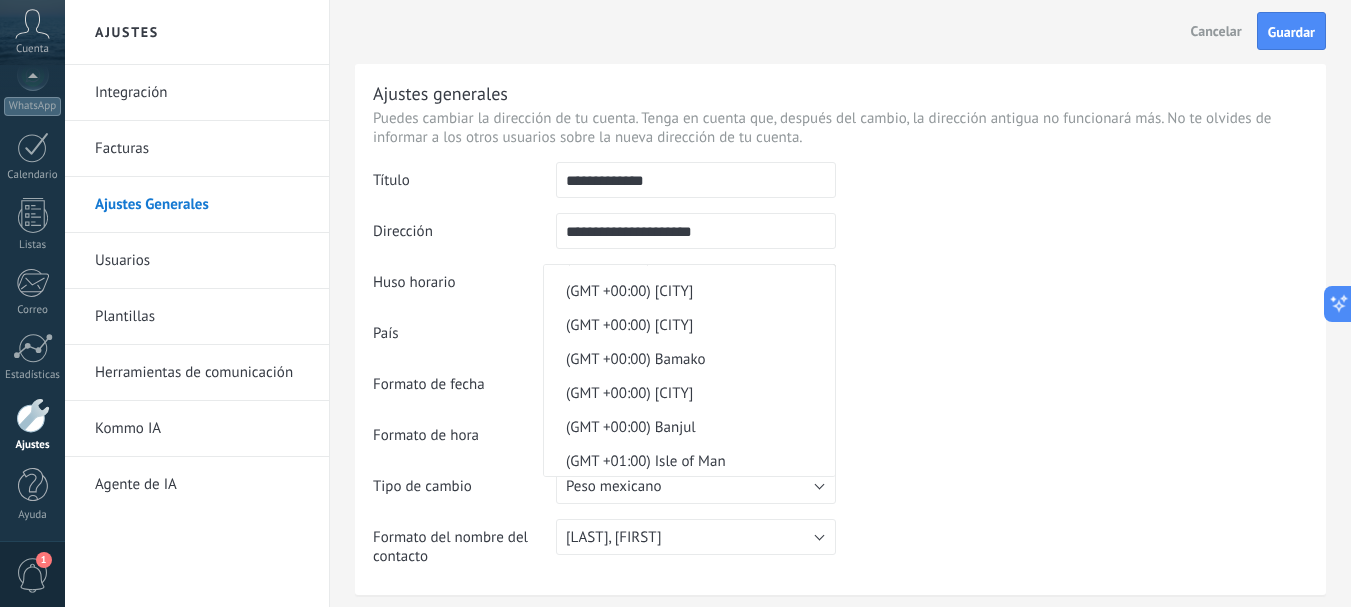 scroll, scrollTop: 0, scrollLeft: 0, axis: both 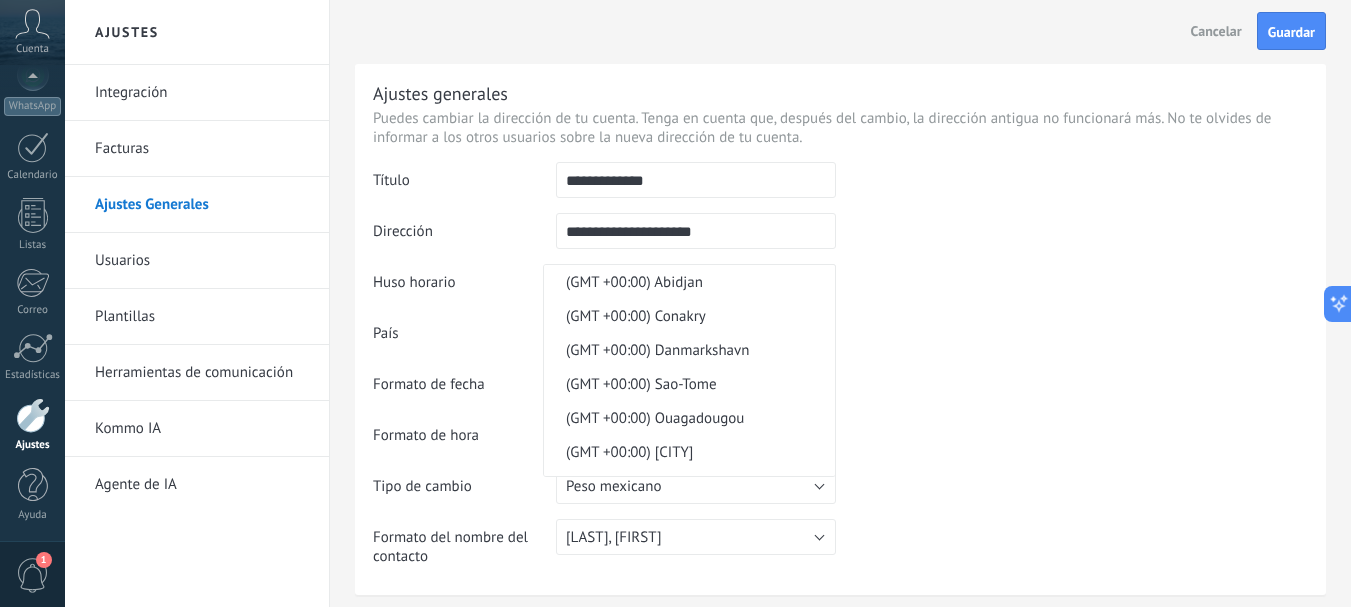 click at bounding box center (1072, 264) 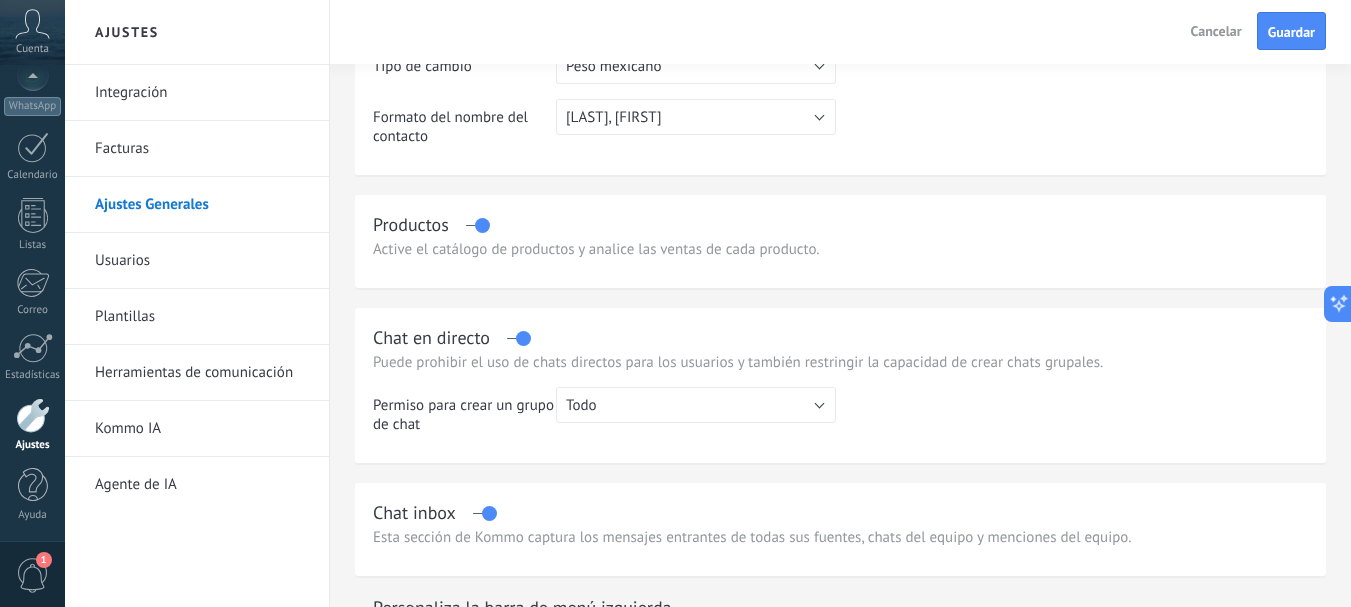 scroll, scrollTop: 424, scrollLeft: 0, axis: vertical 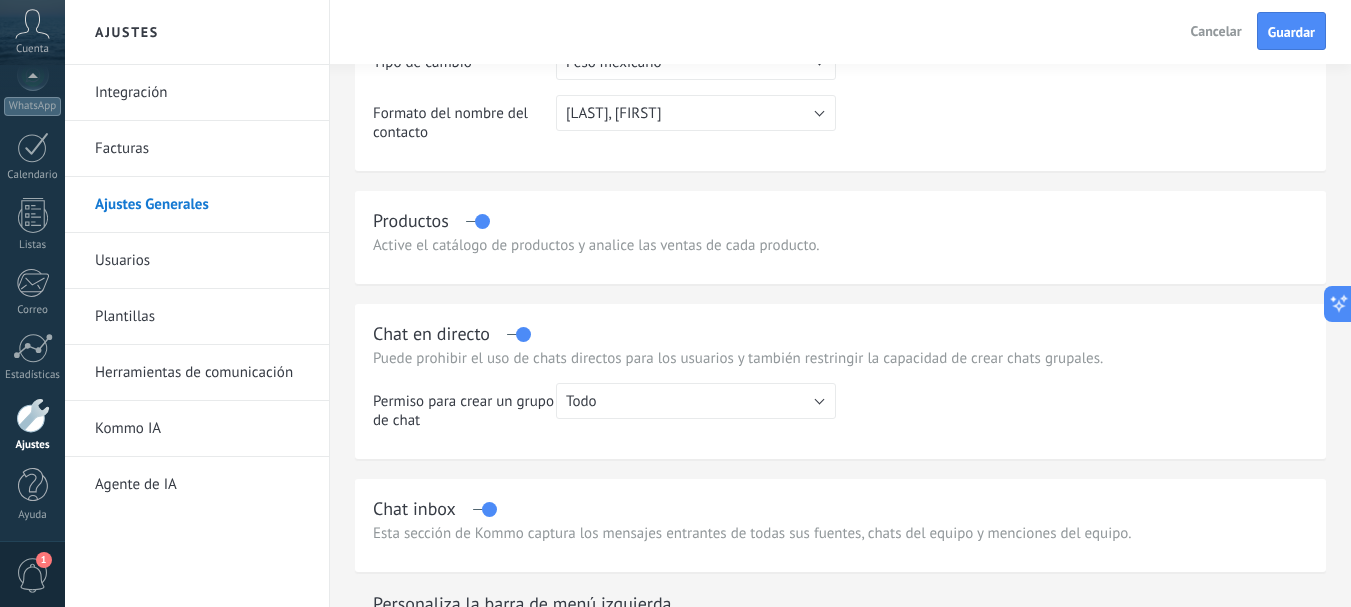 click on "Productos" at bounding box center [840, 220] 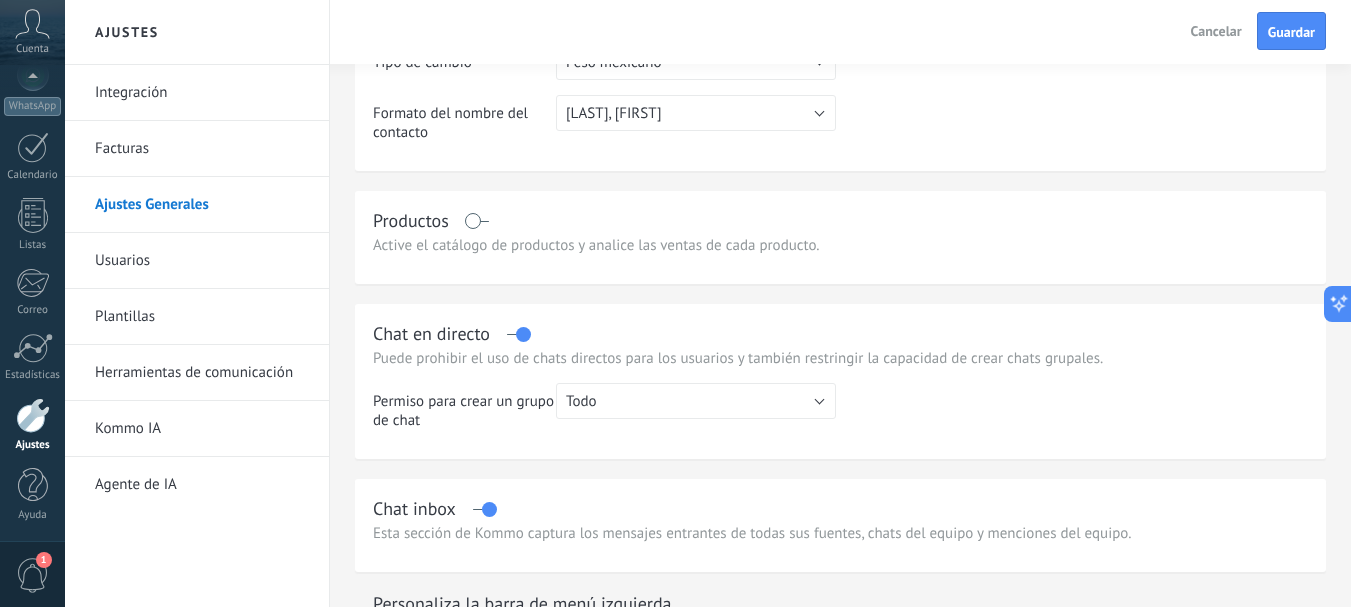 click at bounding box center (477, 221) 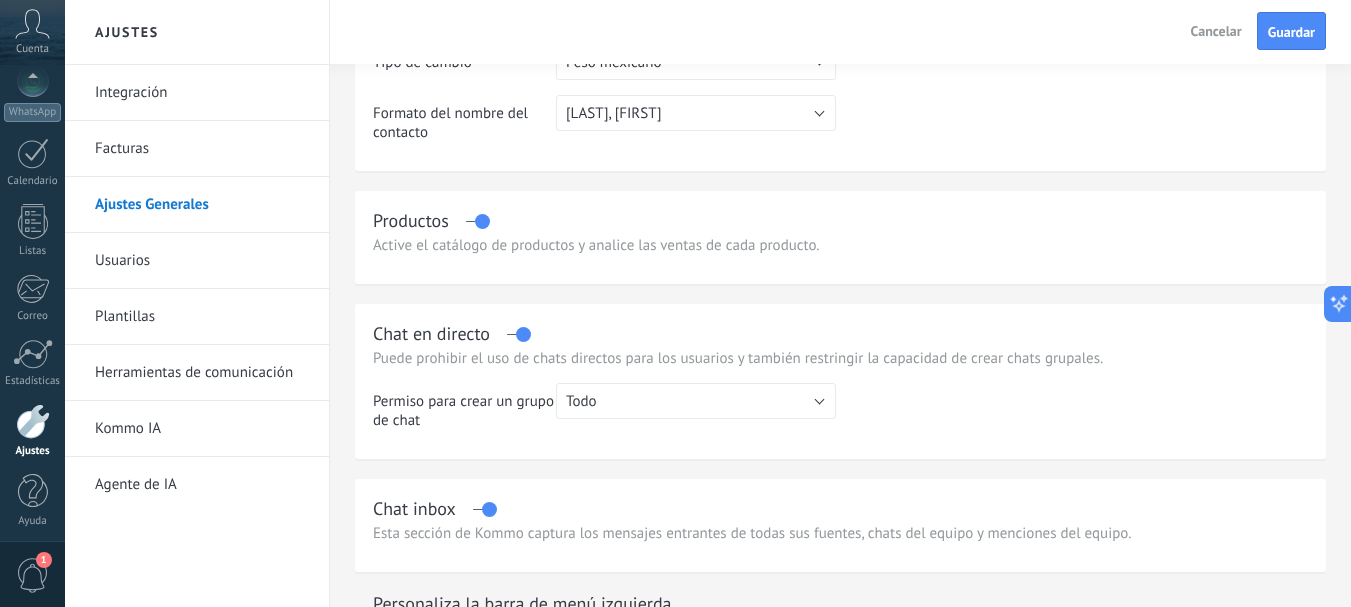 scroll, scrollTop: 225, scrollLeft: 0, axis: vertical 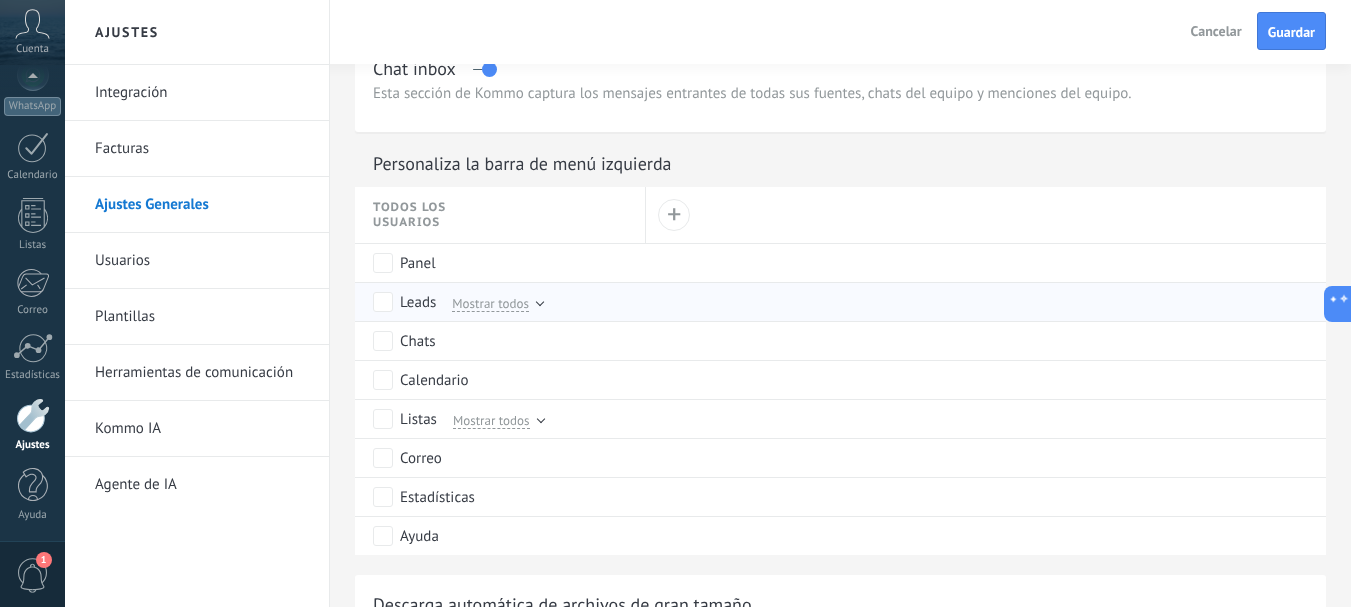 click at bounding box center (540, 305) 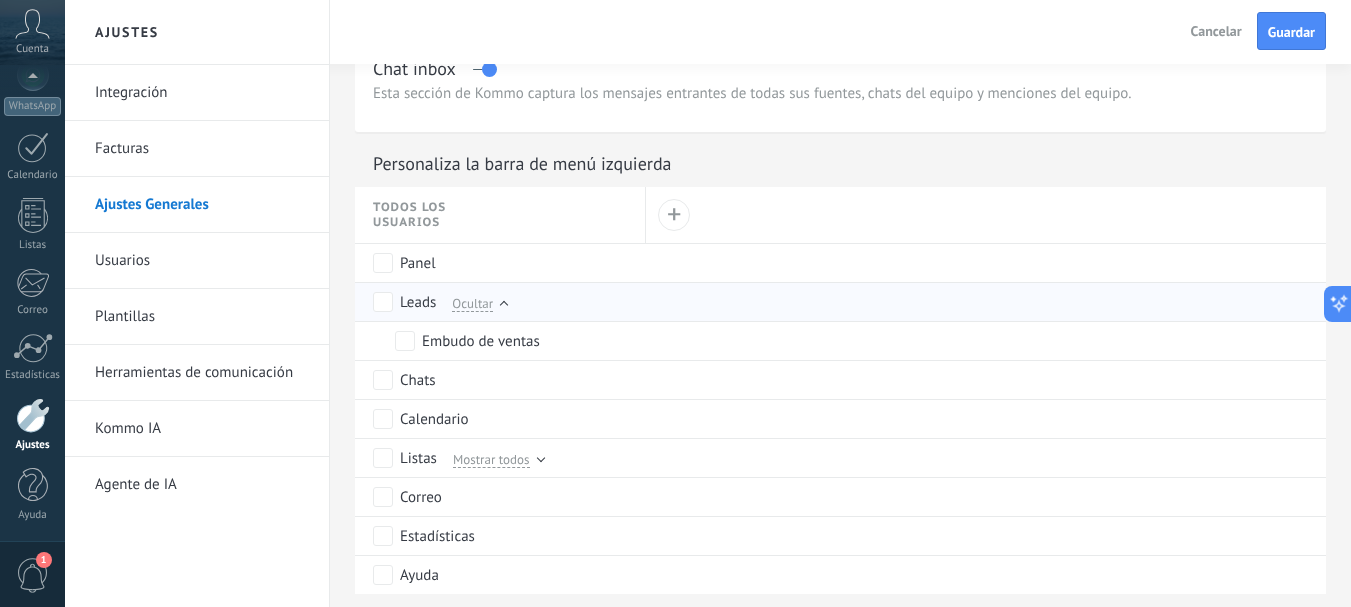 click on "Leads Ocultar" at bounding box center (504, 302) 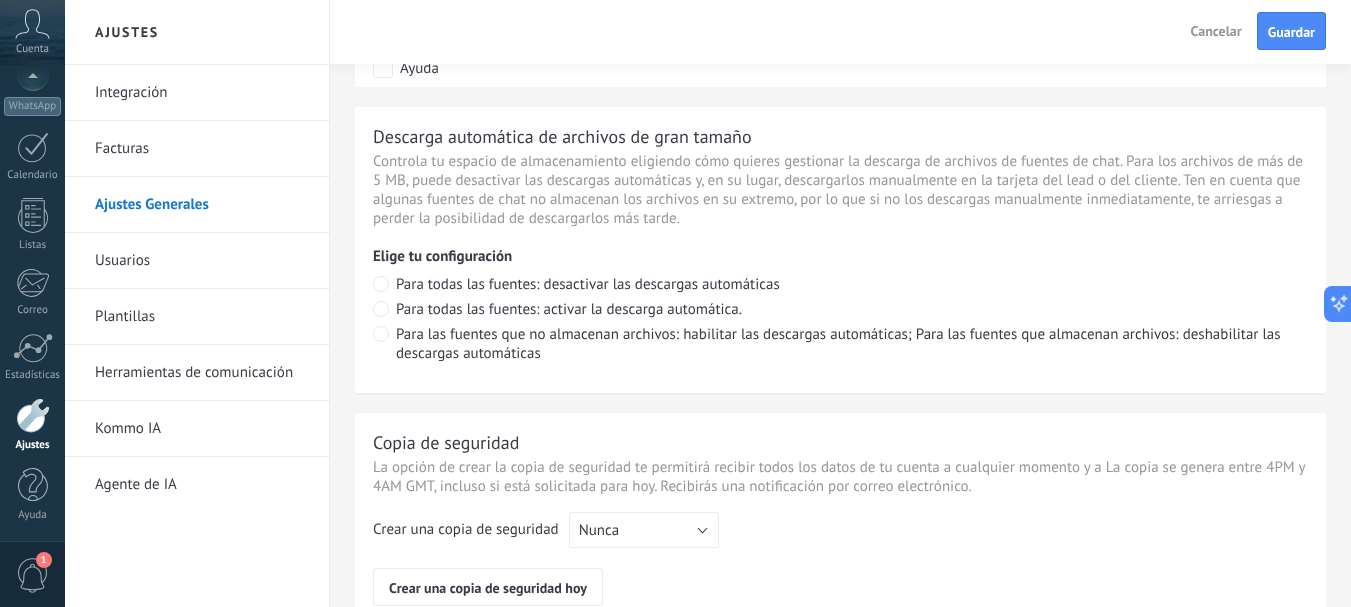 scroll, scrollTop: 1339, scrollLeft: 0, axis: vertical 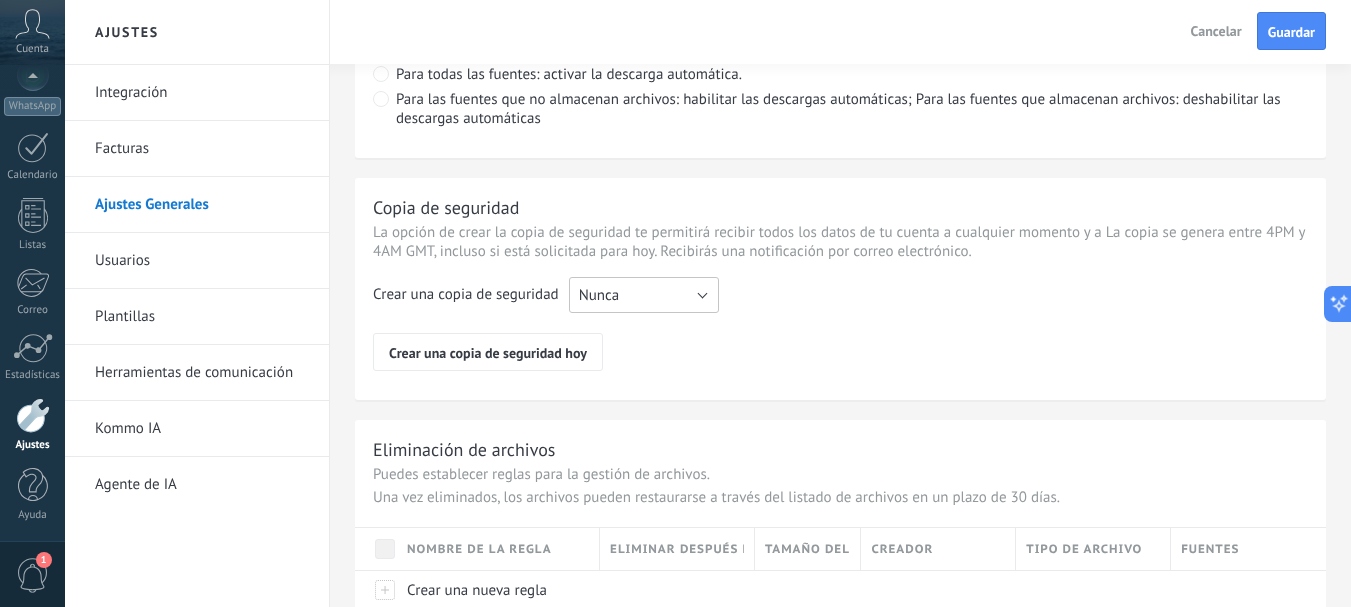 click on "Nunca" at bounding box center [644, 295] 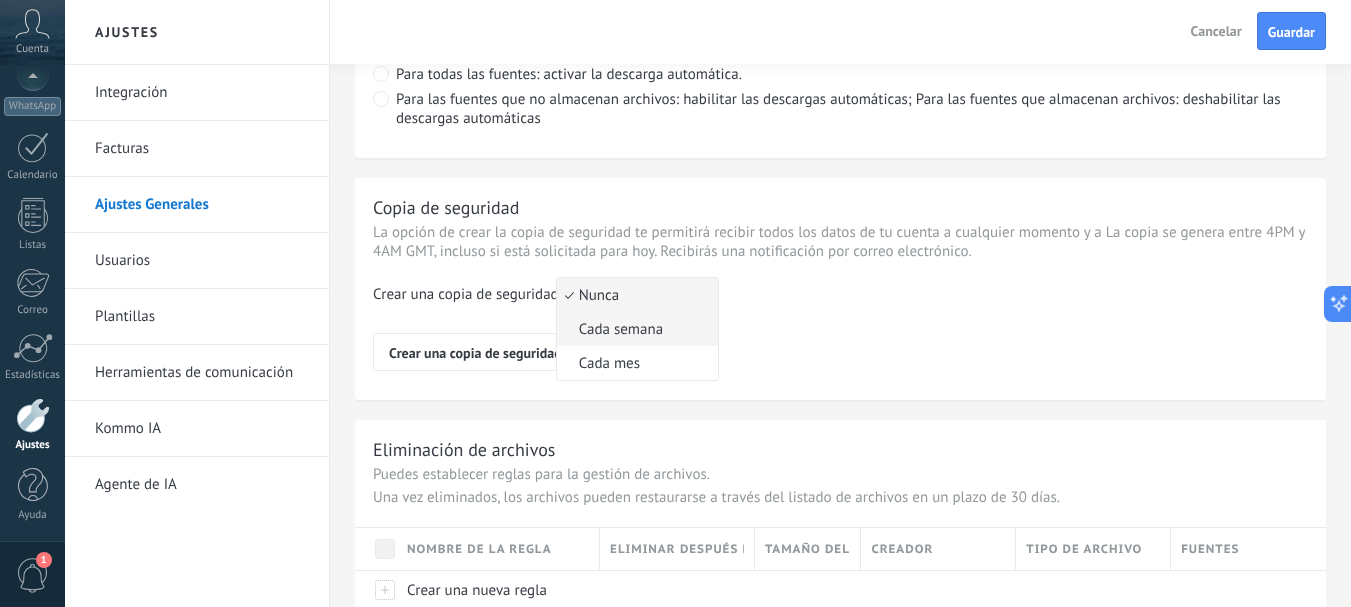 click on "Cada semana" at bounding box center (637, 329) 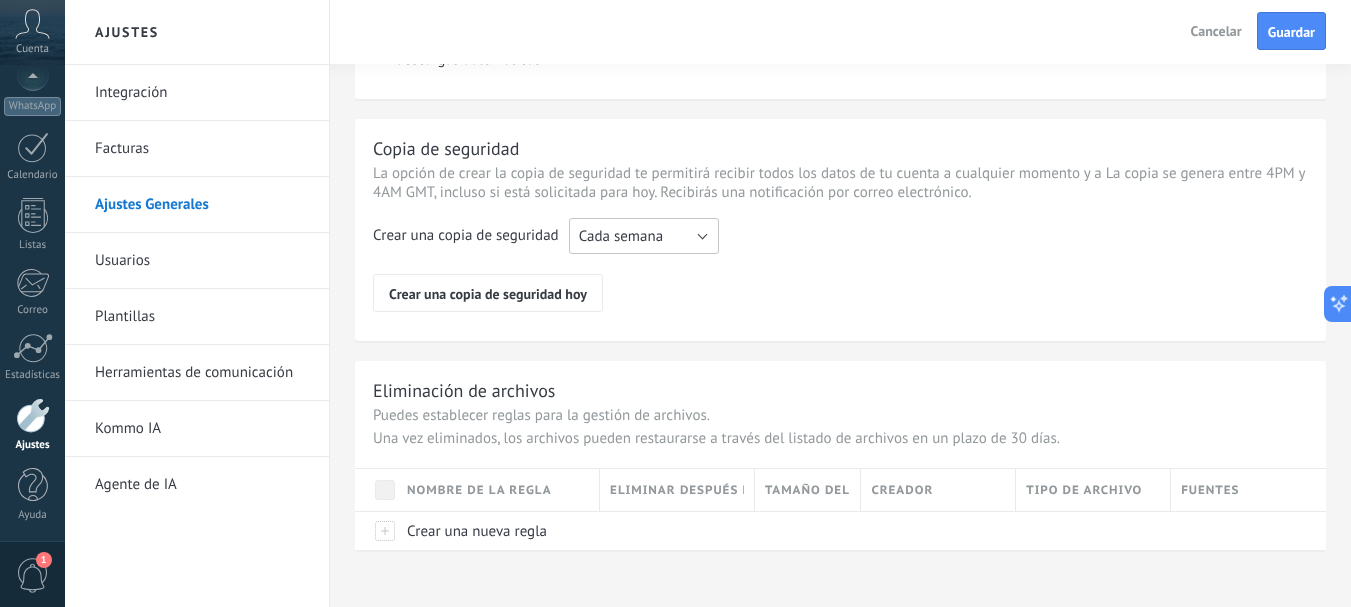 scroll, scrollTop: 1634, scrollLeft: 0, axis: vertical 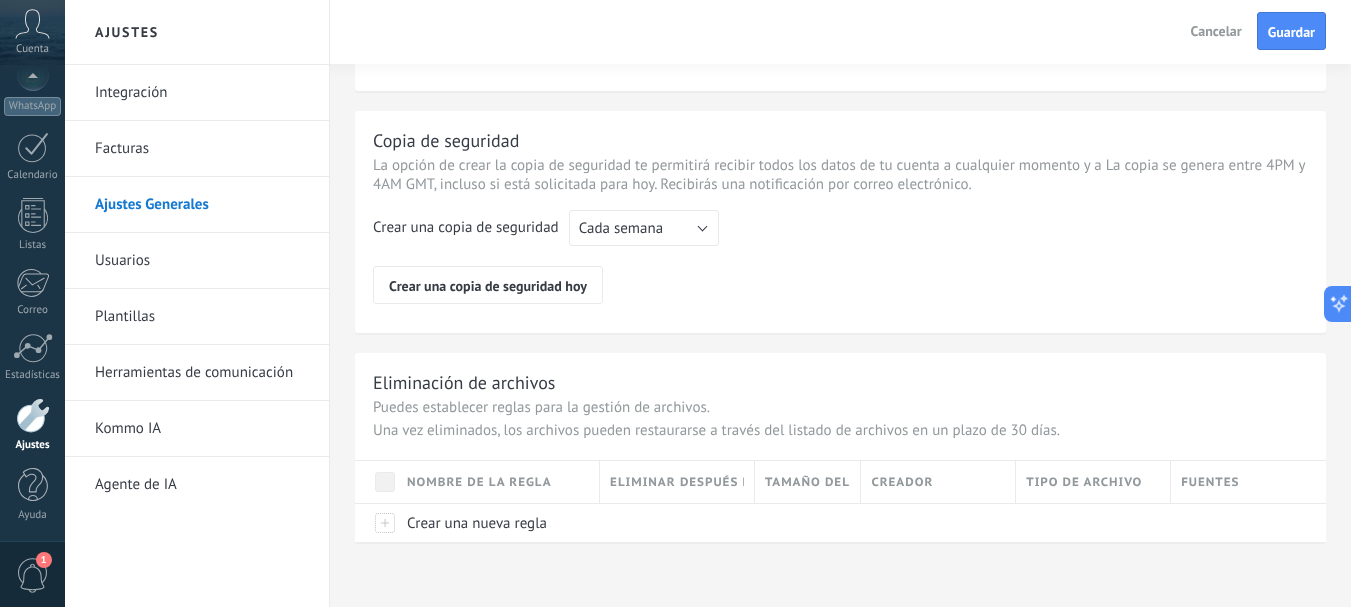 click on "Nombre de la regla" at bounding box center (479, 482) 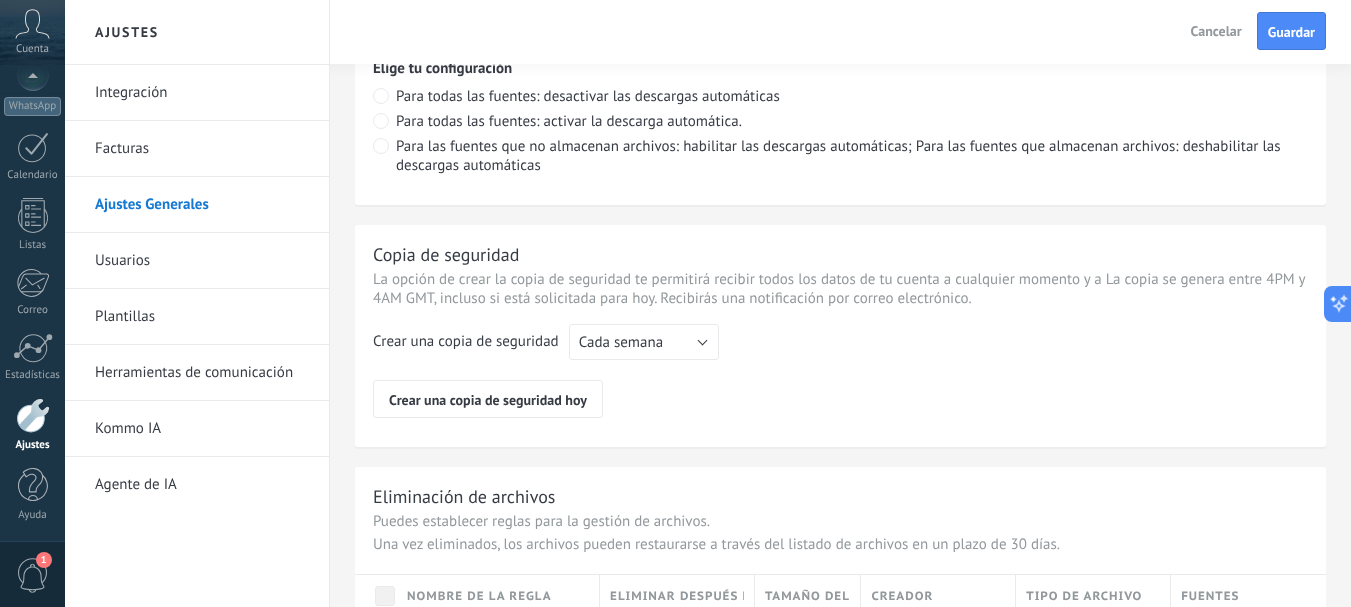 scroll, scrollTop: 1516, scrollLeft: 0, axis: vertical 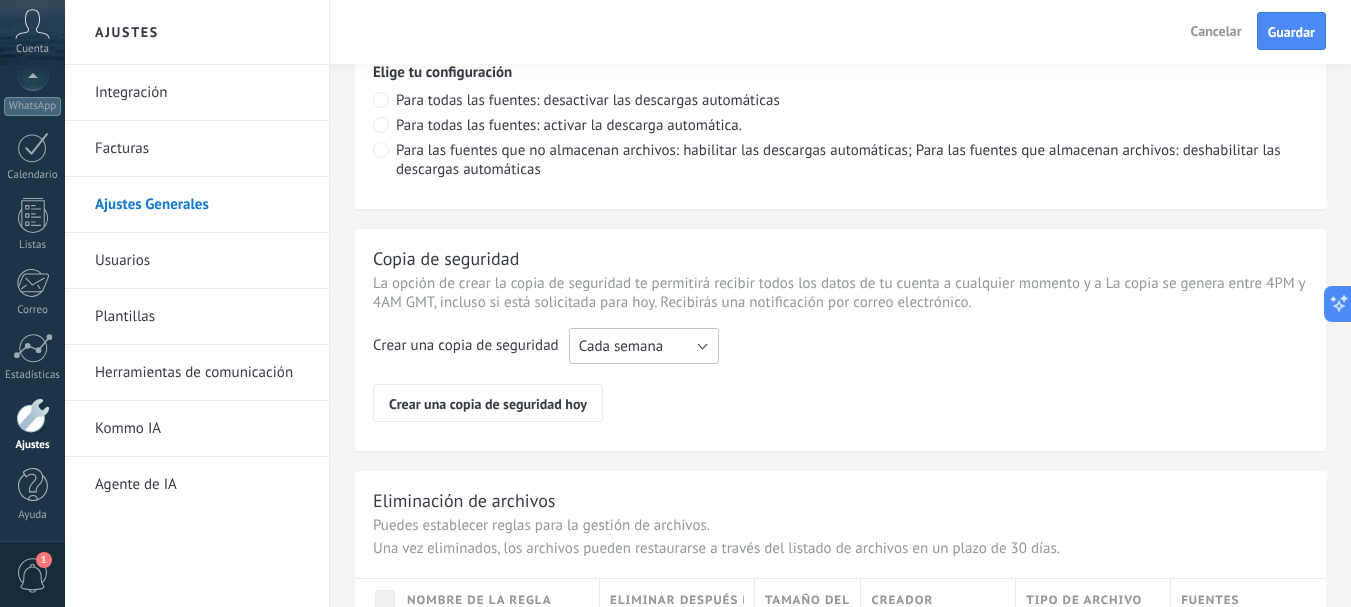 click on "Cada semana" at bounding box center [644, 346] 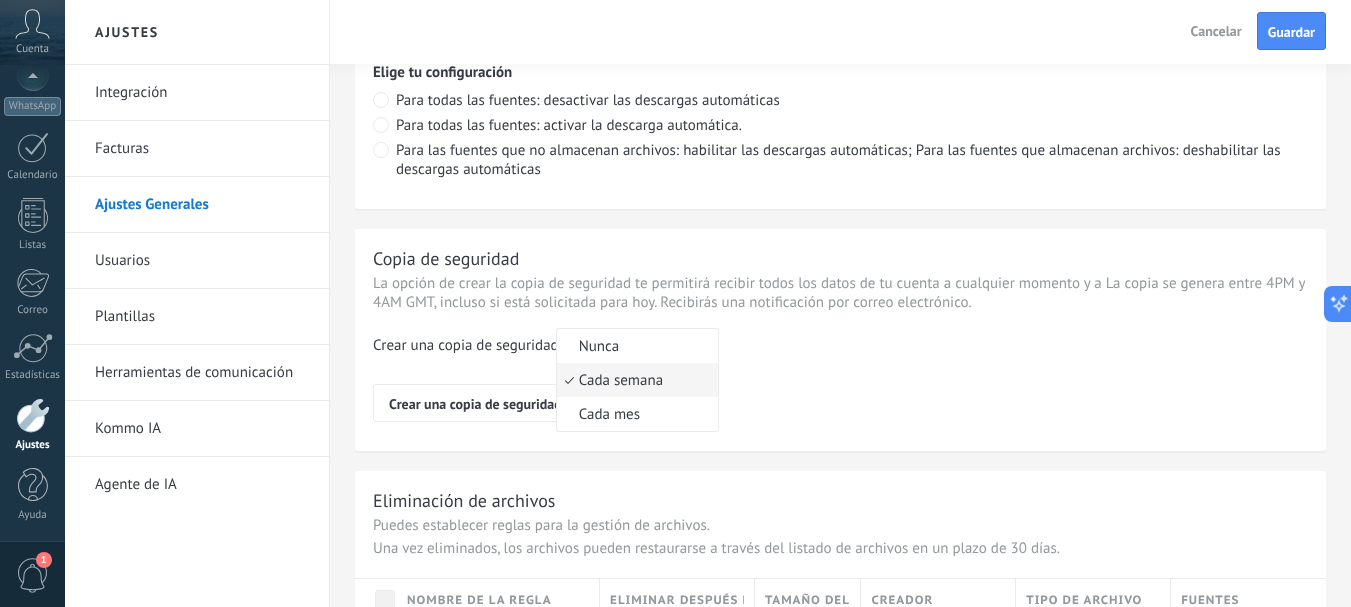 click on "Crear una copia de seguridad Nunca Cada semana Cada mes Cada semana Crear una copia de seguridad hoy" at bounding box center [840, 375] 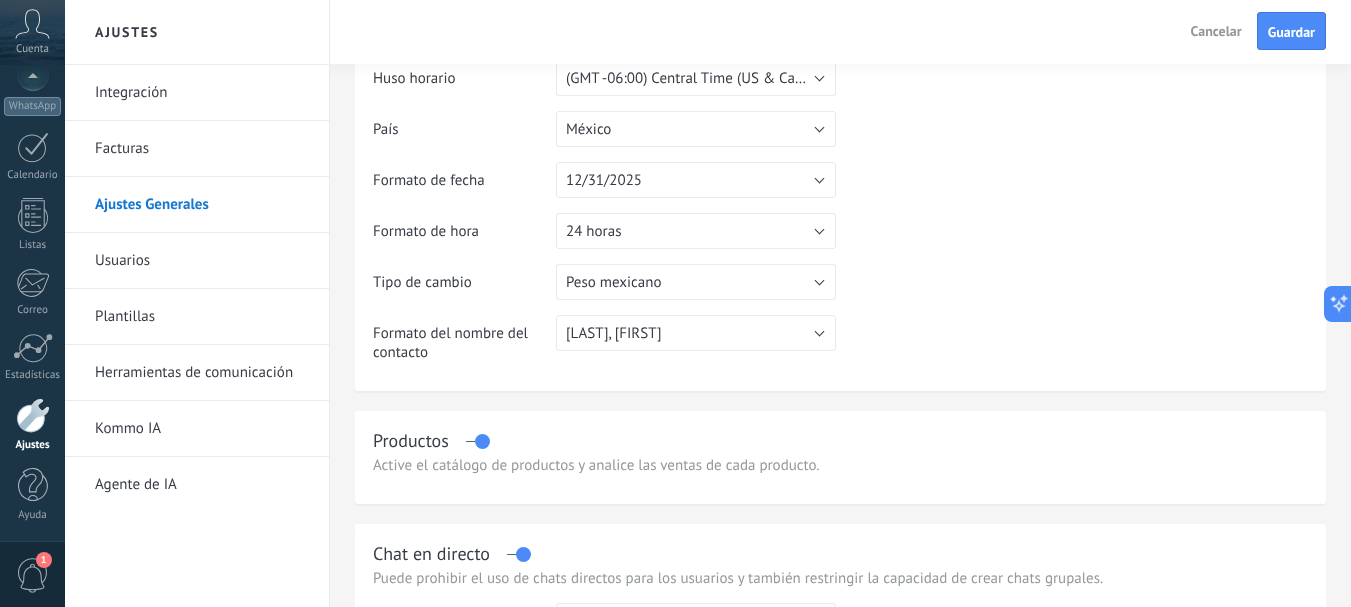scroll, scrollTop: 0, scrollLeft: 0, axis: both 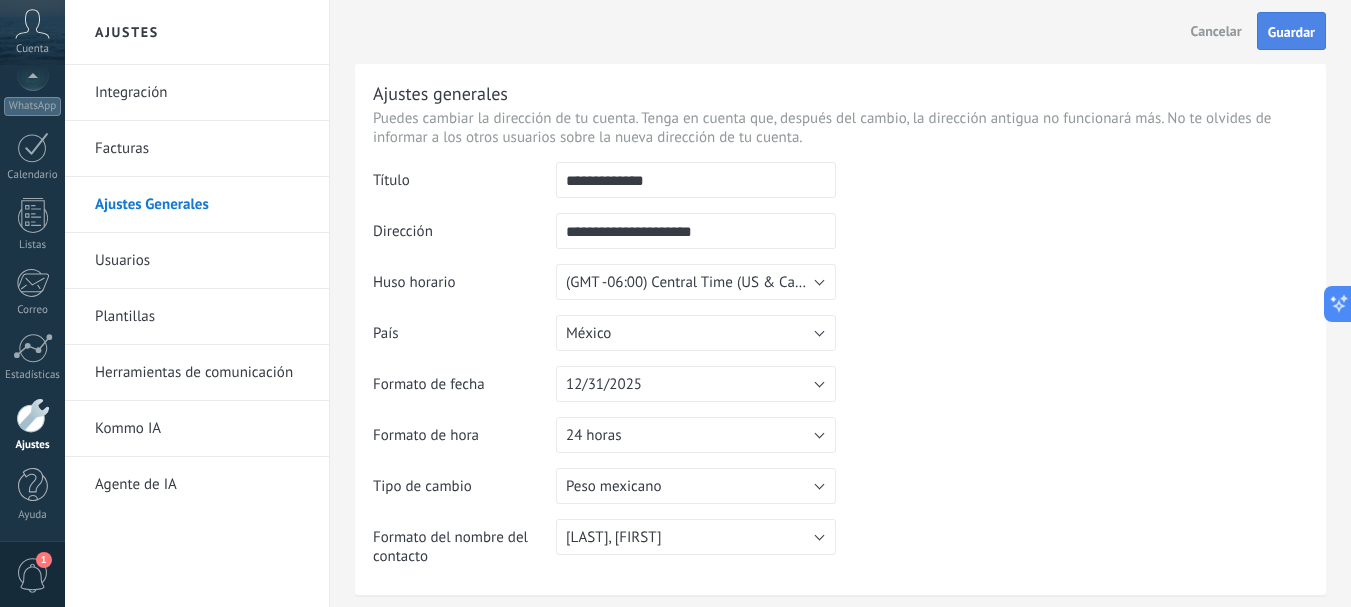 click on "Guardar" at bounding box center (1291, 32) 